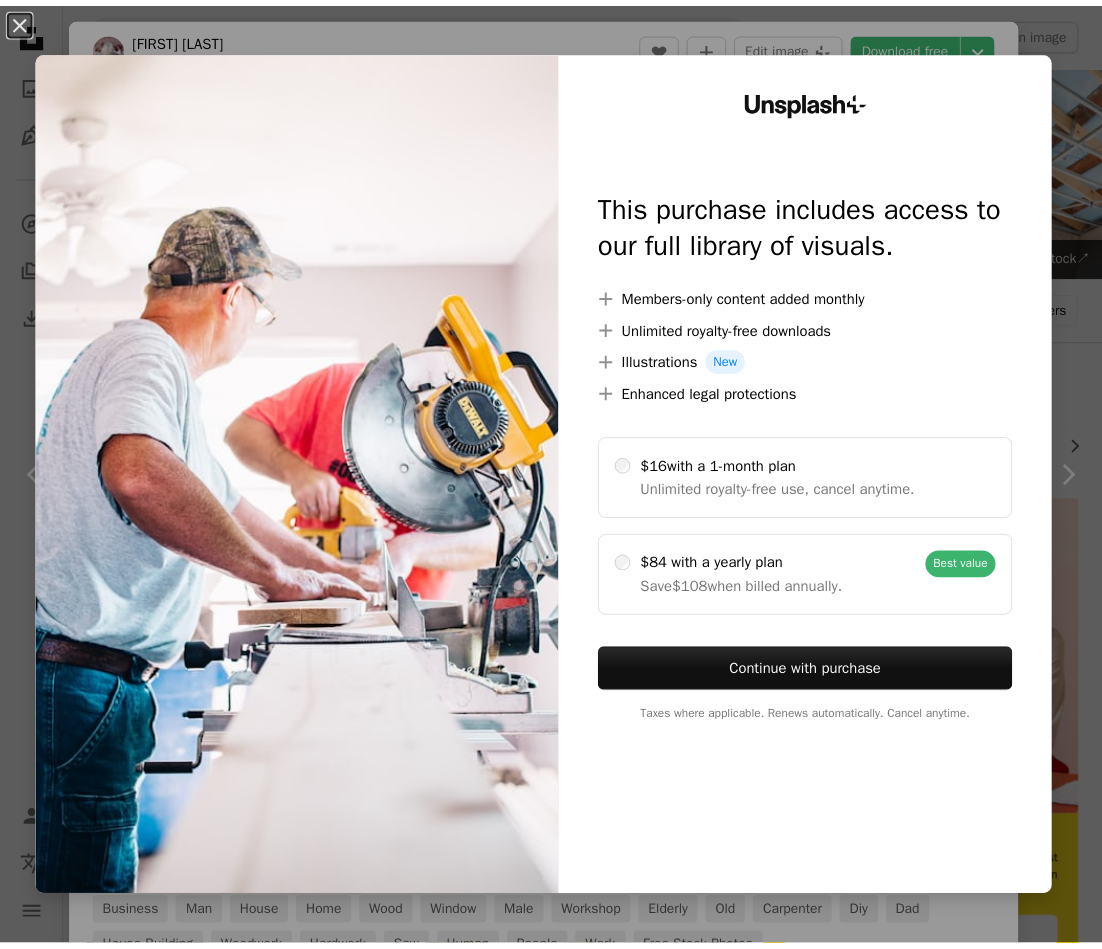 scroll, scrollTop: 600, scrollLeft: 0, axis: vertical 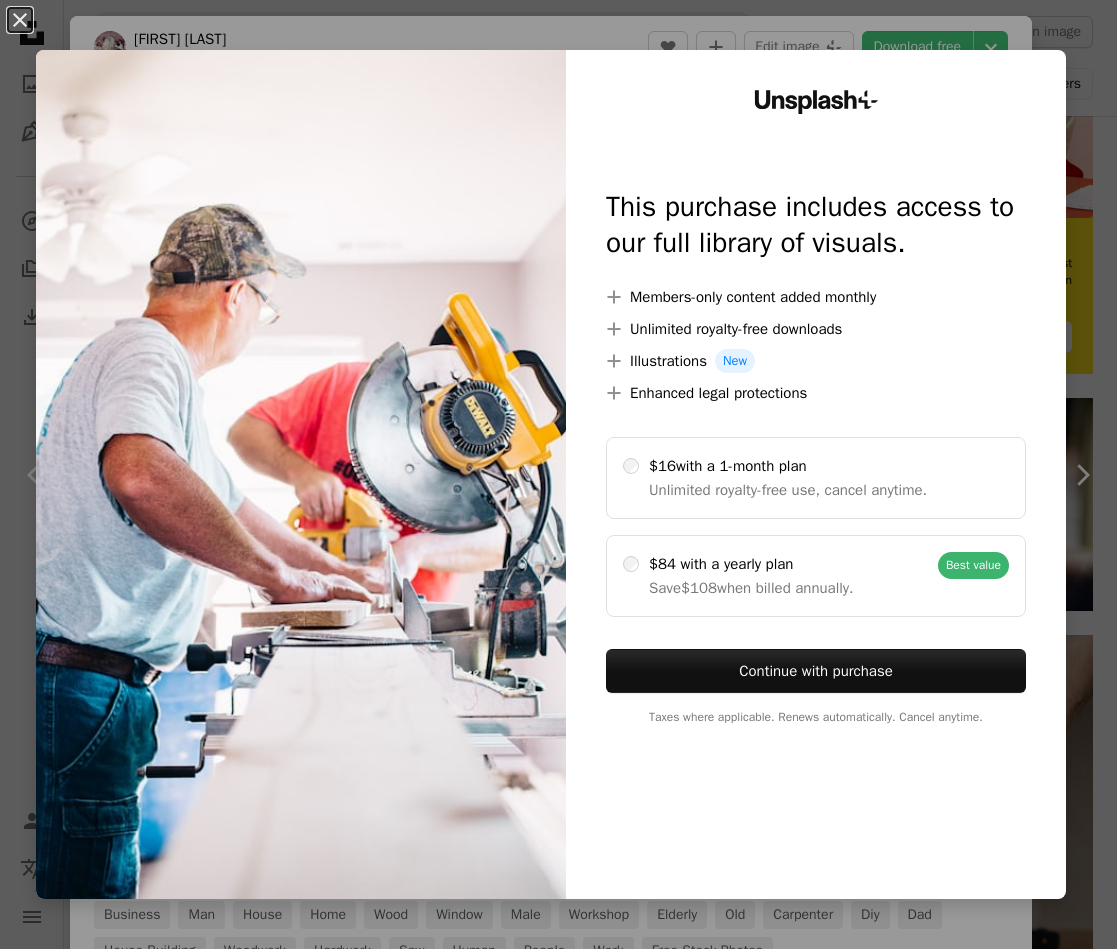 click on "An X shape" at bounding box center [20, 20] 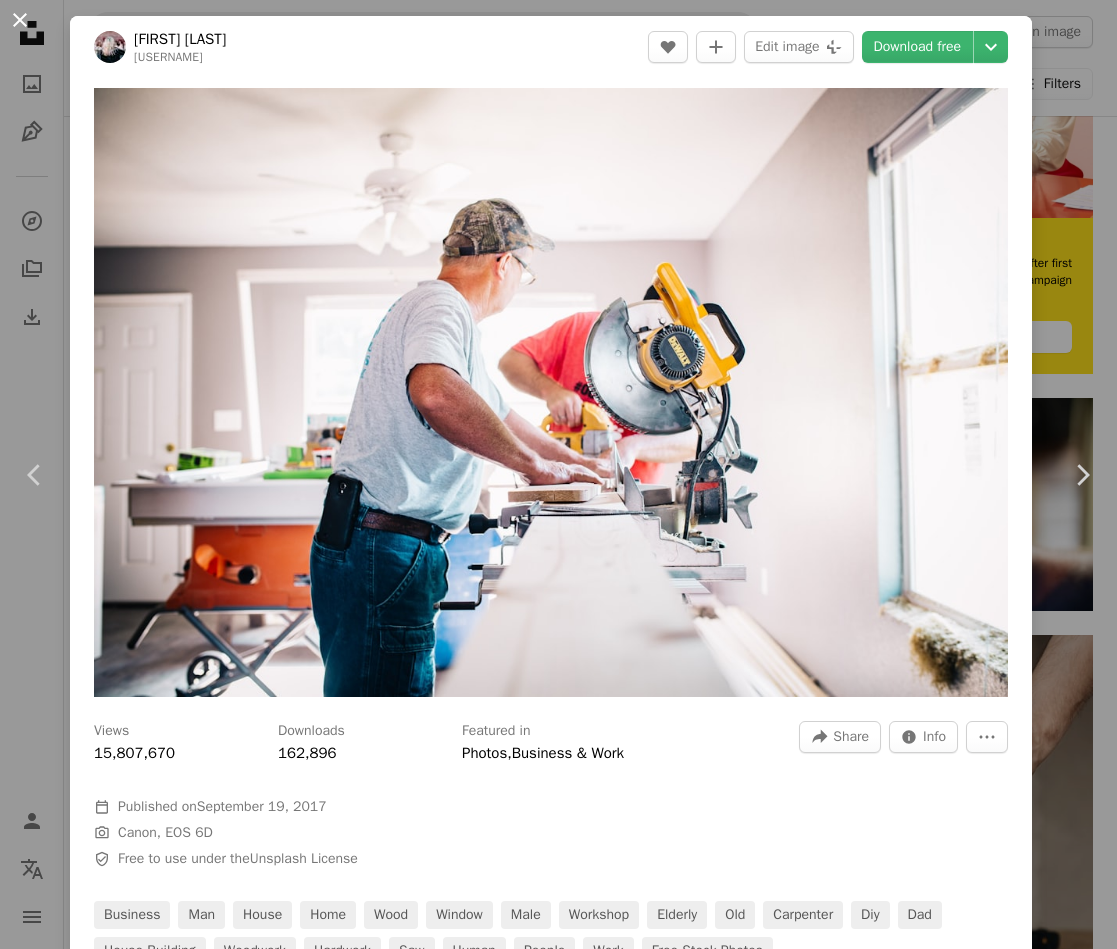 click on "An X shape" at bounding box center (20, 20) 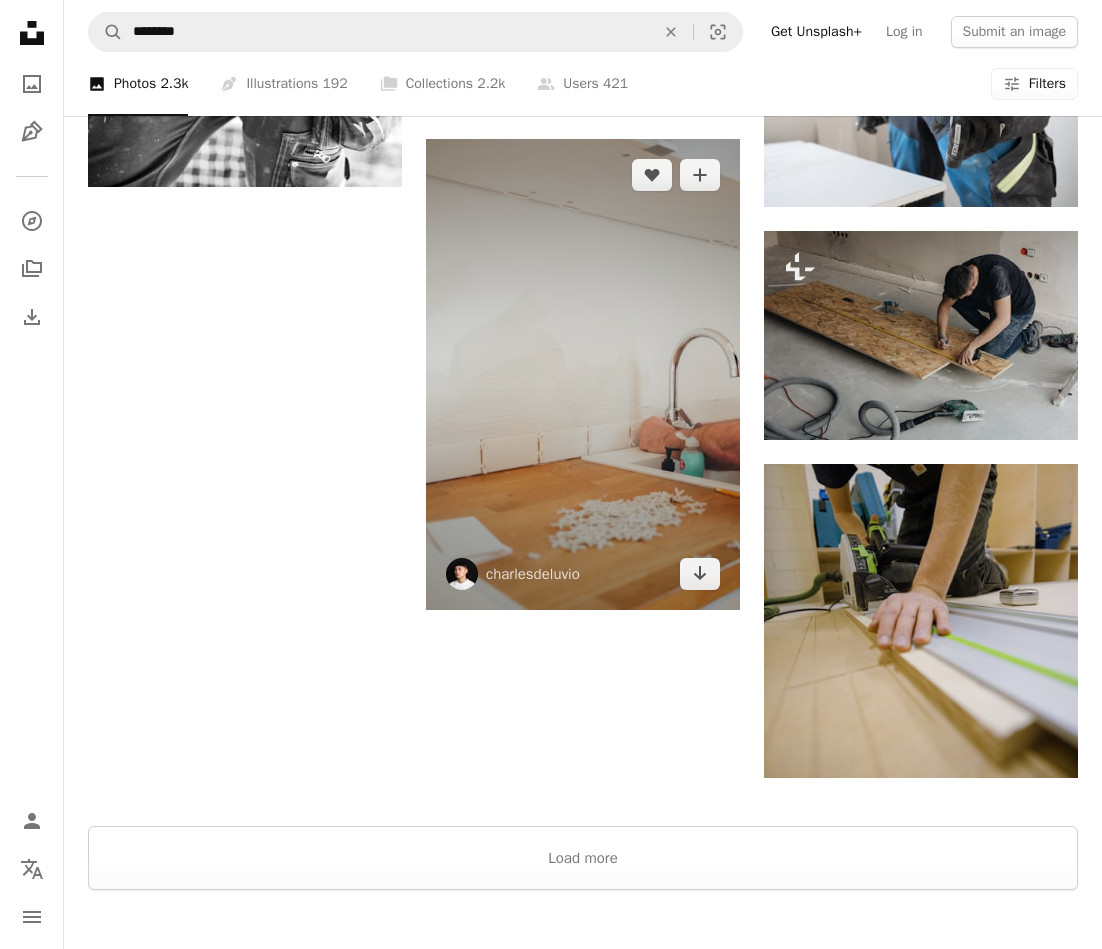 scroll, scrollTop: 2300, scrollLeft: 0, axis: vertical 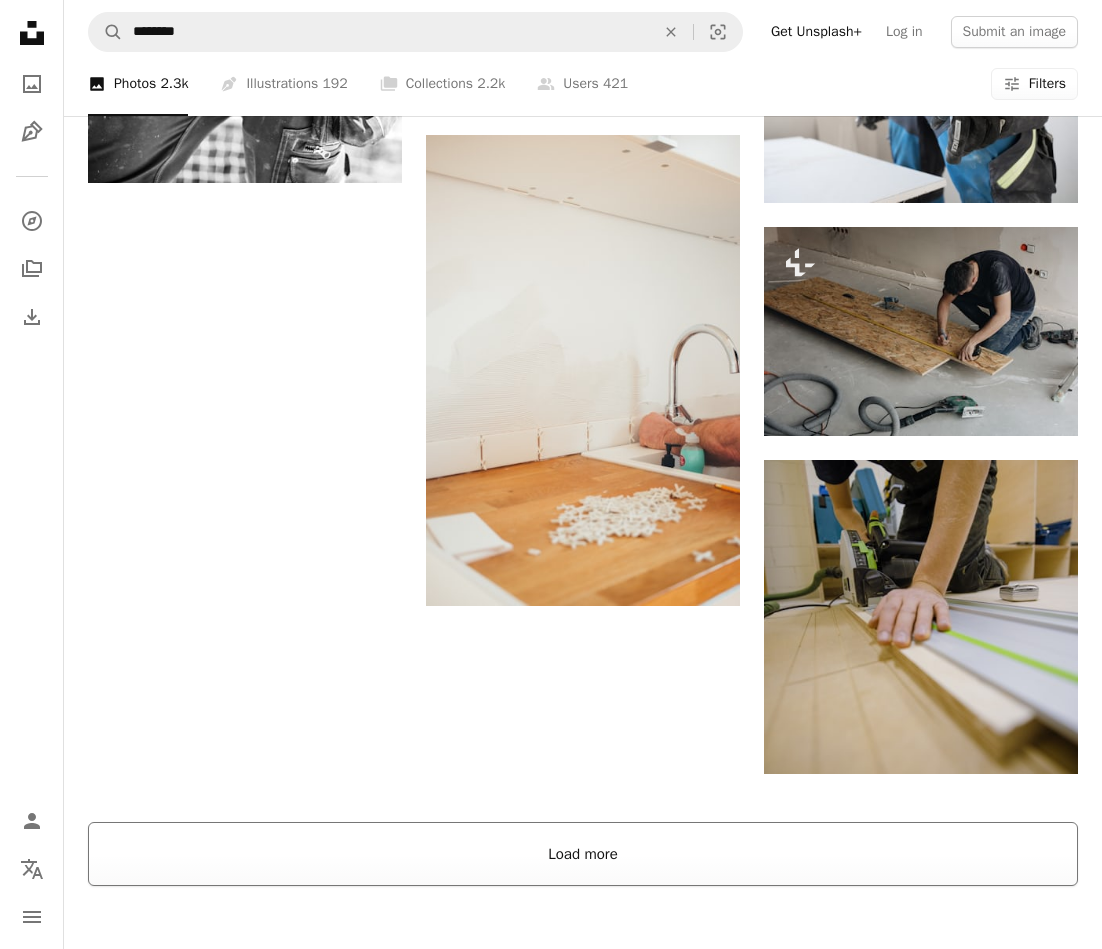 click on "Load more" at bounding box center [583, 854] 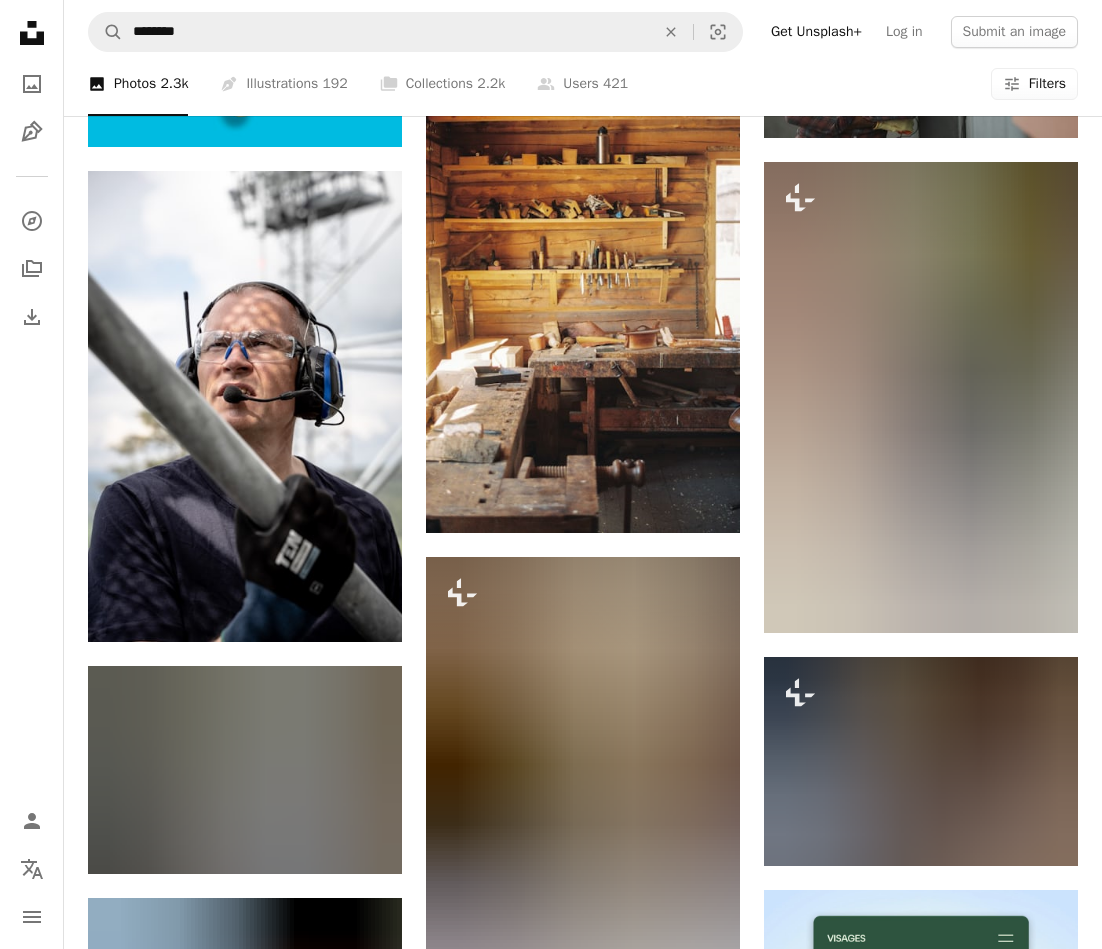 scroll, scrollTop: 5400, scrollLeft: 0, axis: vertical 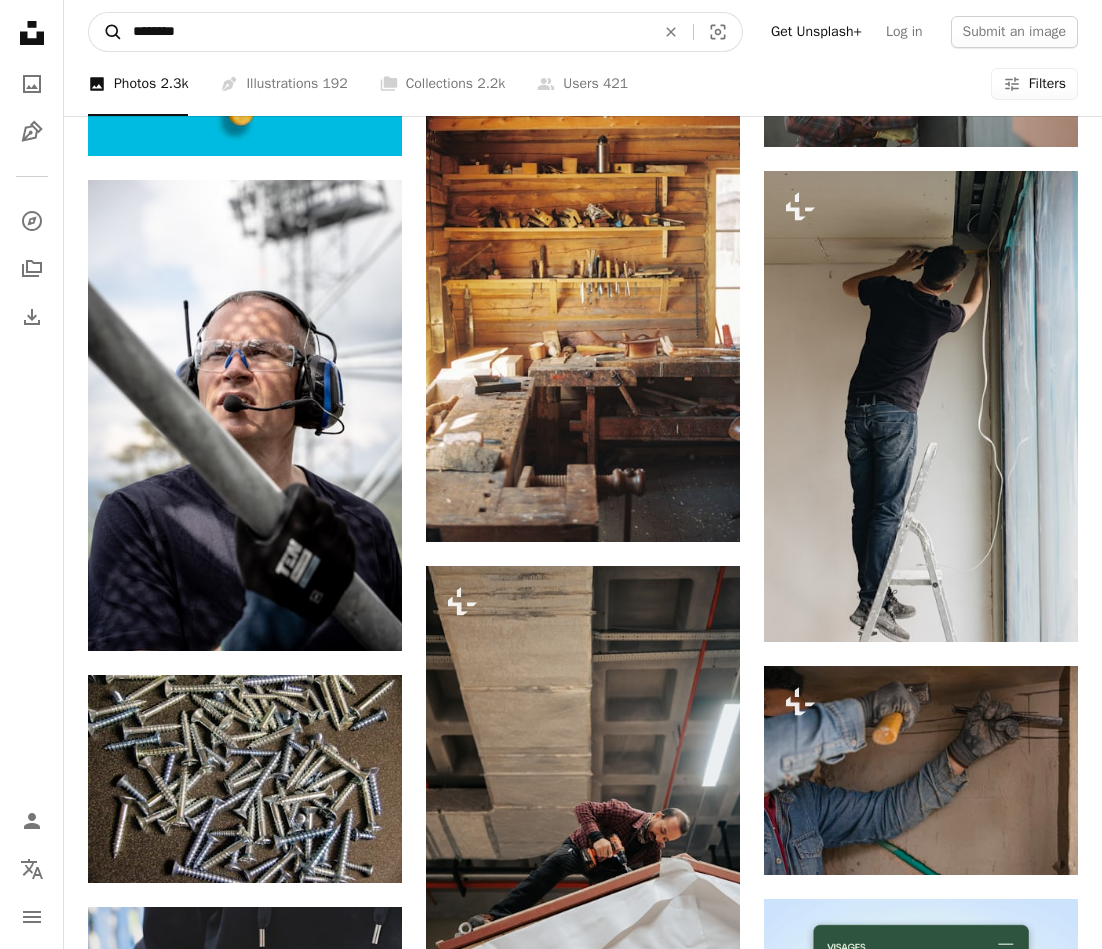drag, startPoint x: 216, startPoint y: 28, endPoint x: 109, endPoint y: 38, distance: 107.46627 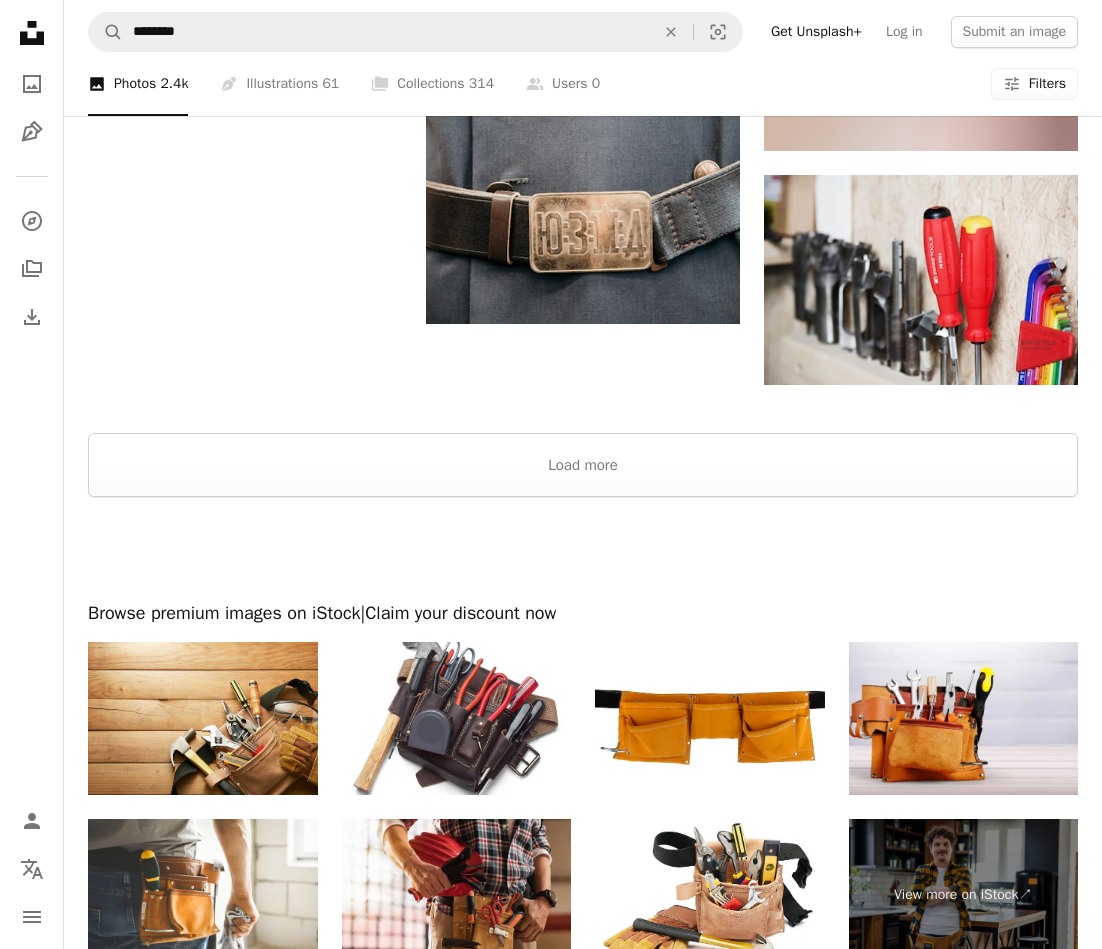 scroll, scrollTop: 2300, scrollLeft: 0, axis: vertical 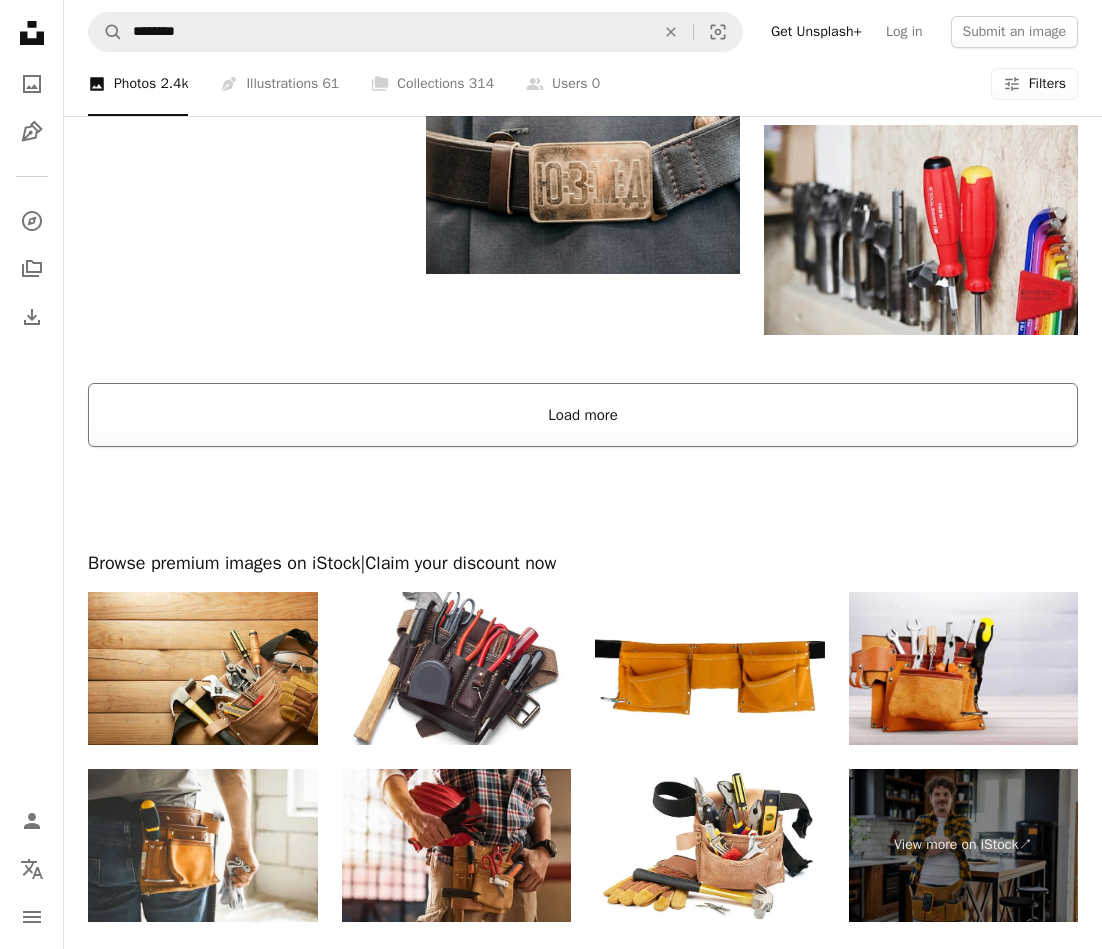 click on "Load more" at bounding box center (583, 415) 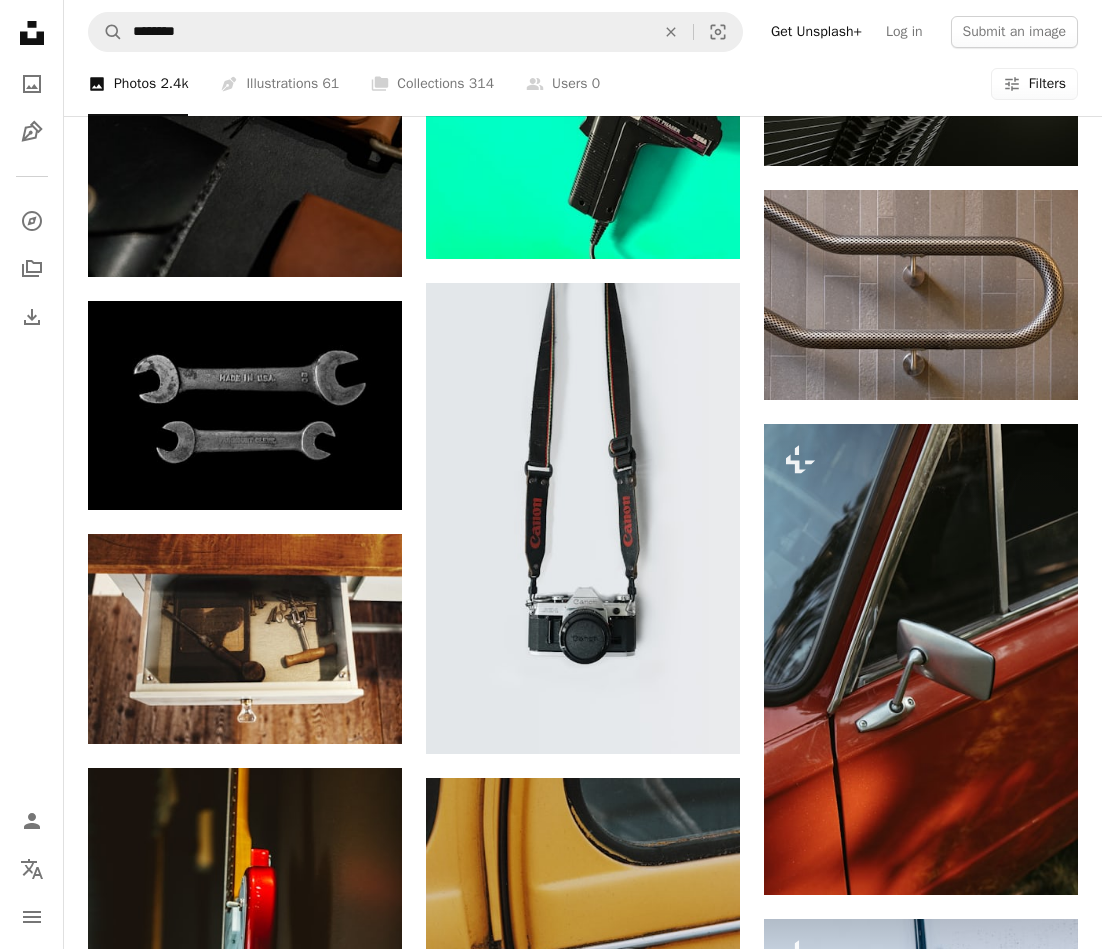 scroll, scrollTop: 4300, scrollLeft: 0, axis: vertical 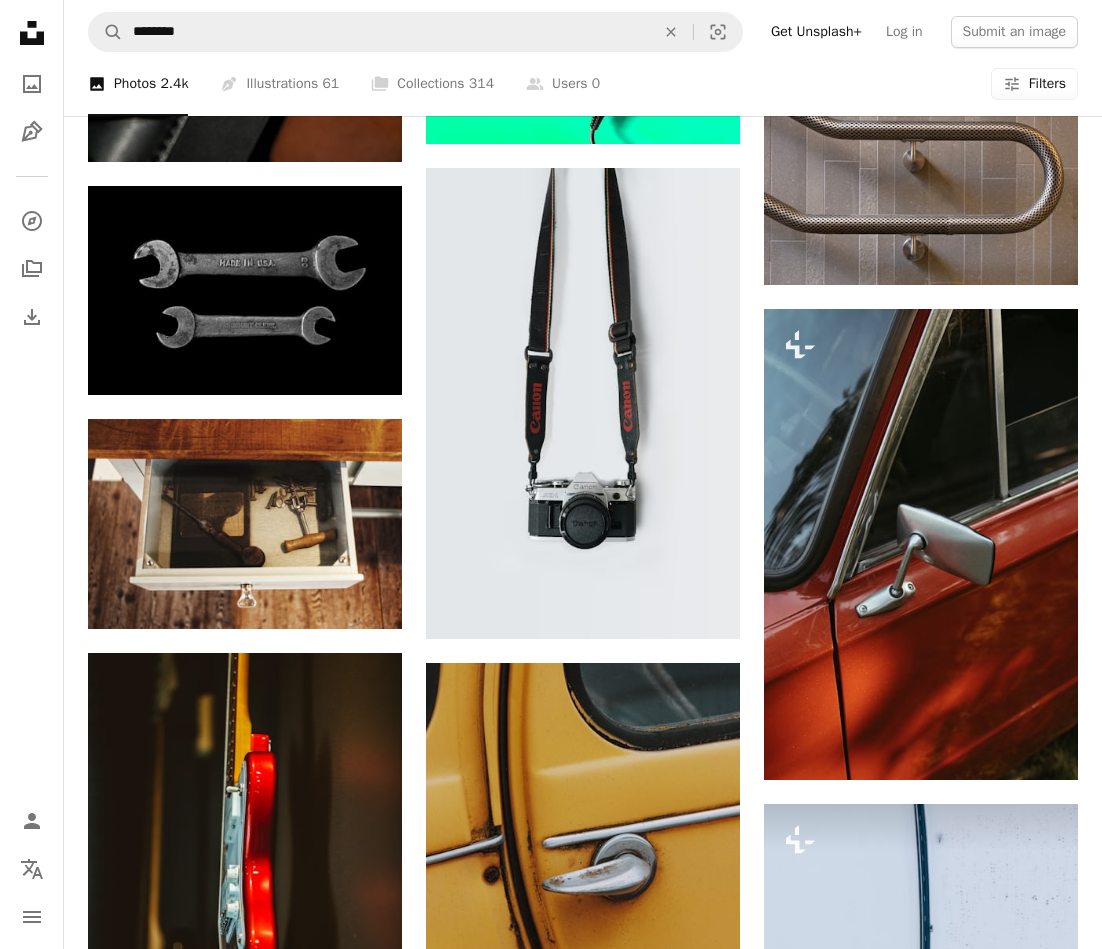 click on "A photo Photos   2.4k Pen Tool Illustrations   61 A stack of folders Collections   314 A group of people Users   0 A copyright icon © License Arrow down Aspect ratio Orientation Arrow down Unfold Sort by  Relevance Arrow down Filters Filters" at bounding box center [583, 84] 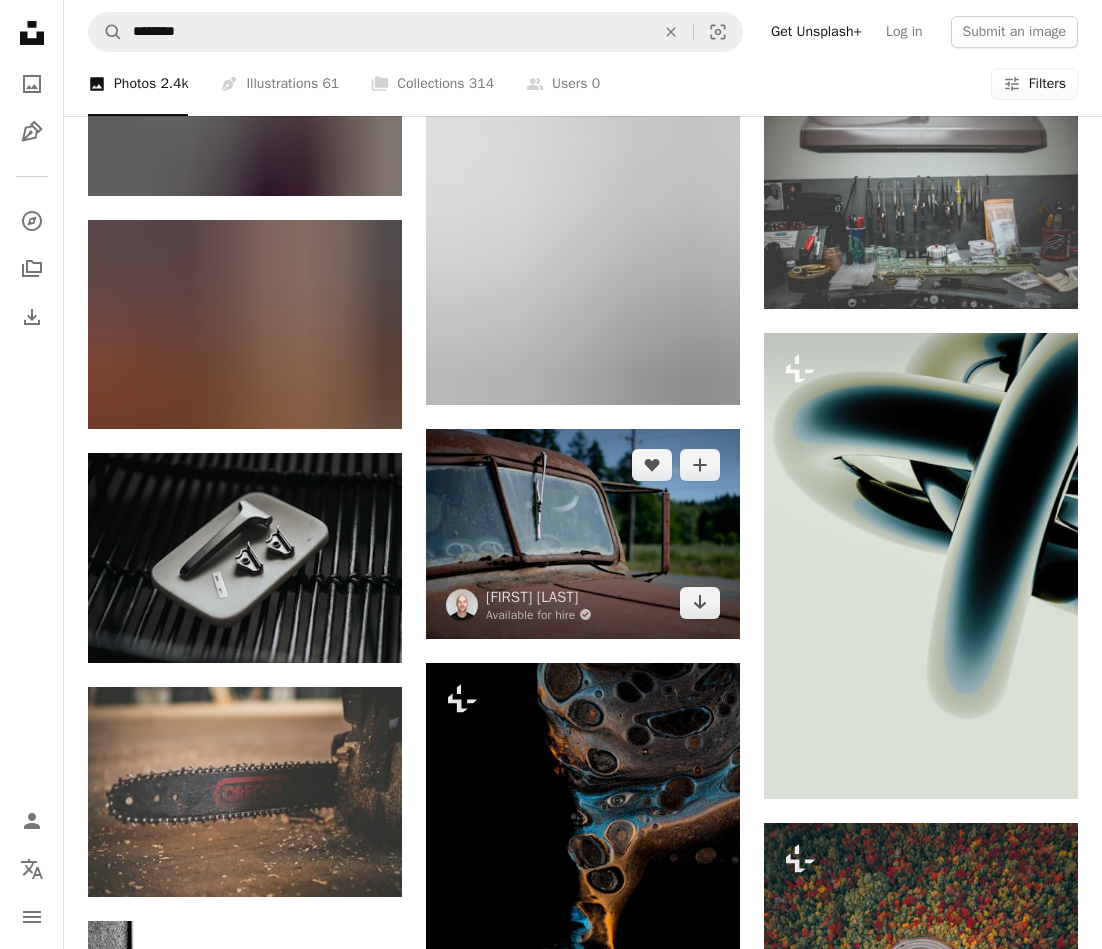 scroll, scrollTop: 8300, scrollLeft: 0, axis: vertical 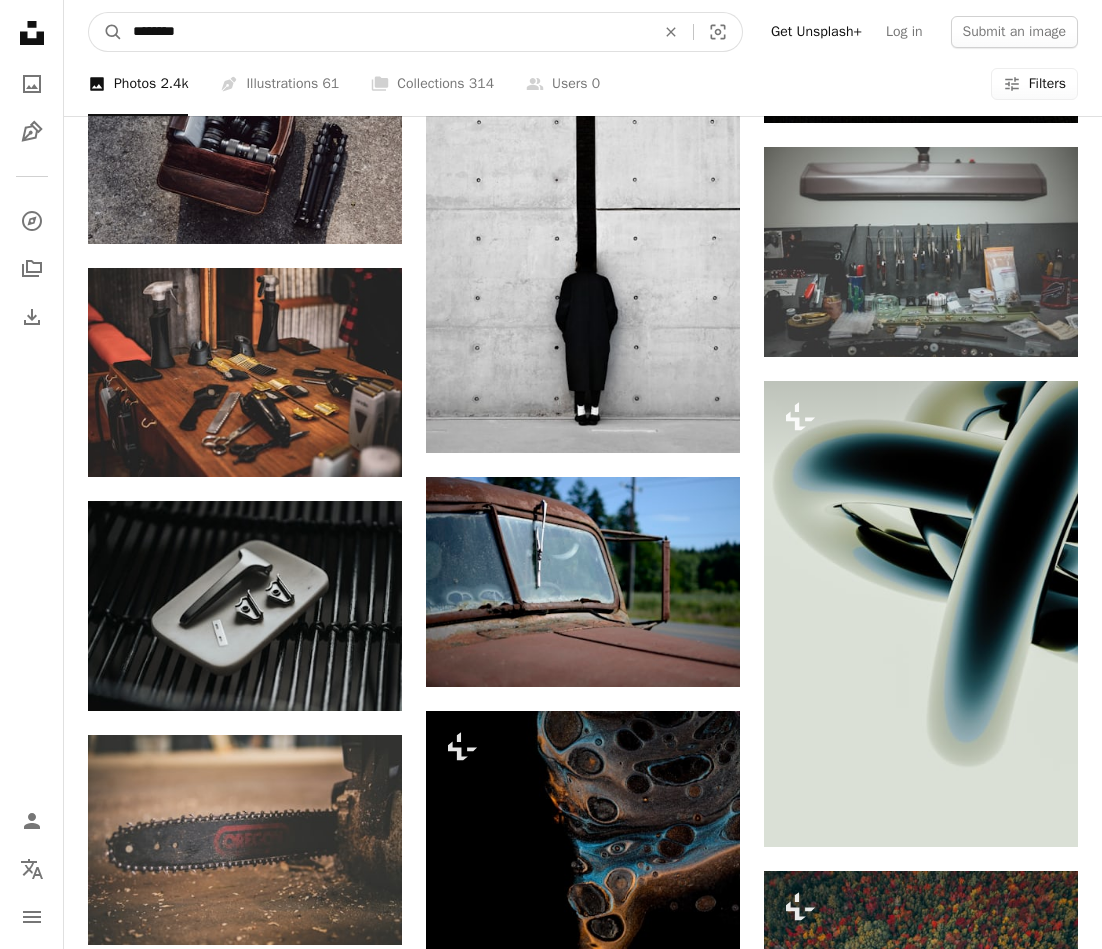 click on "********" at bounding box center (386, 32) 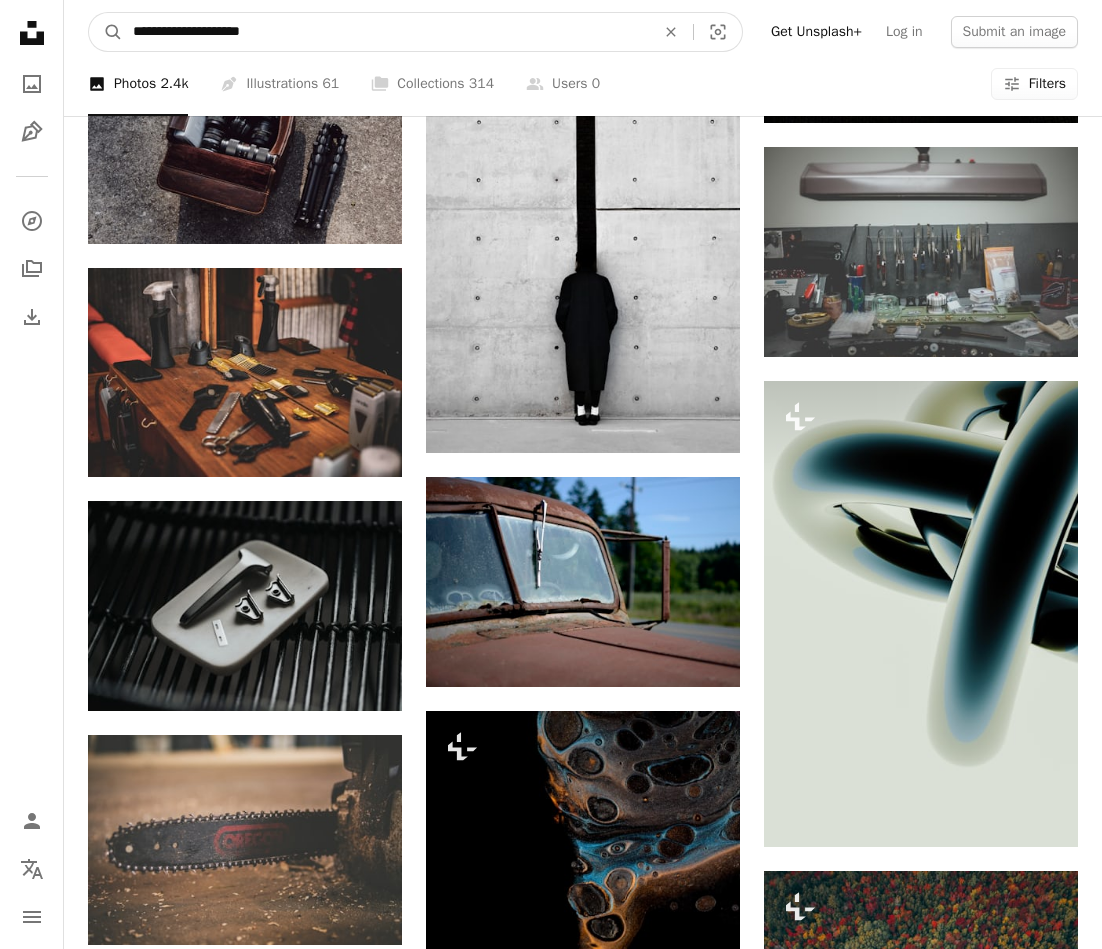 type on "**********" 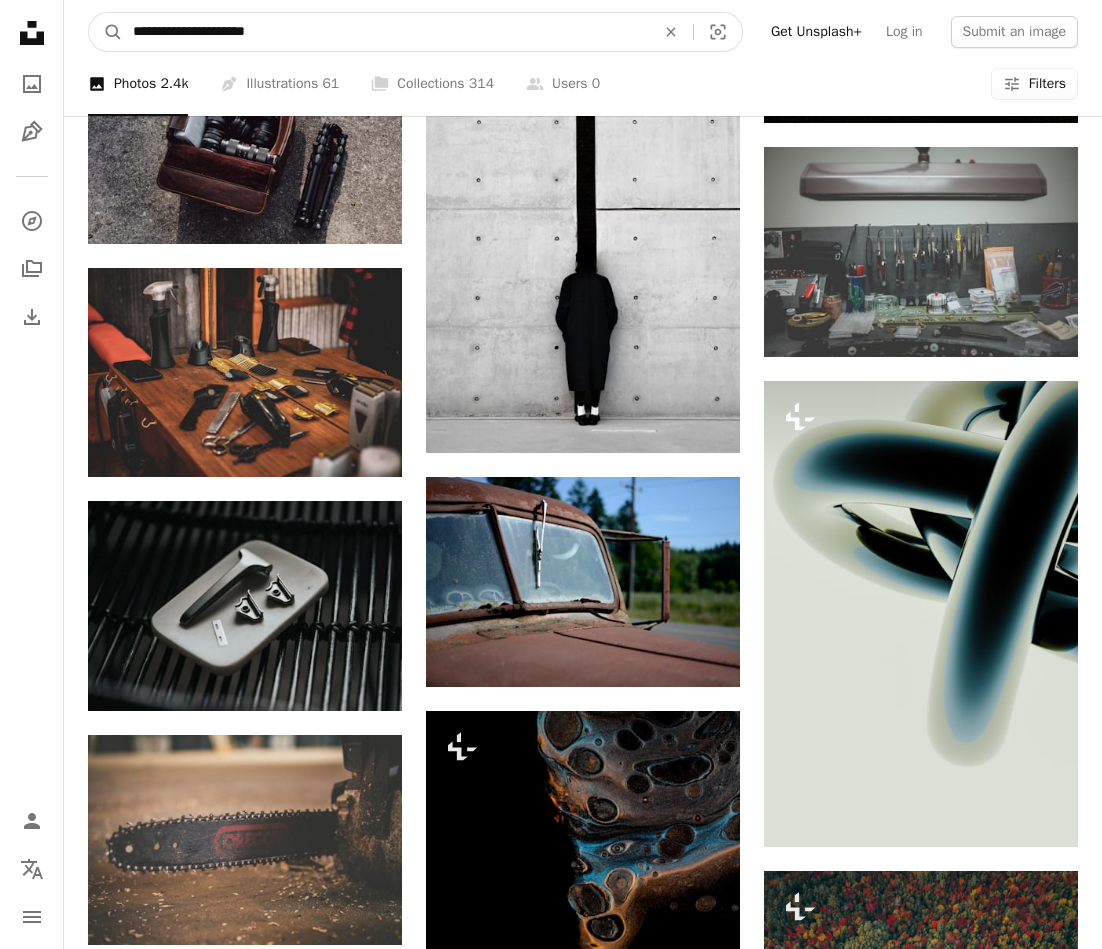click on "A magnifying glass" at bounding box center [106, 32] 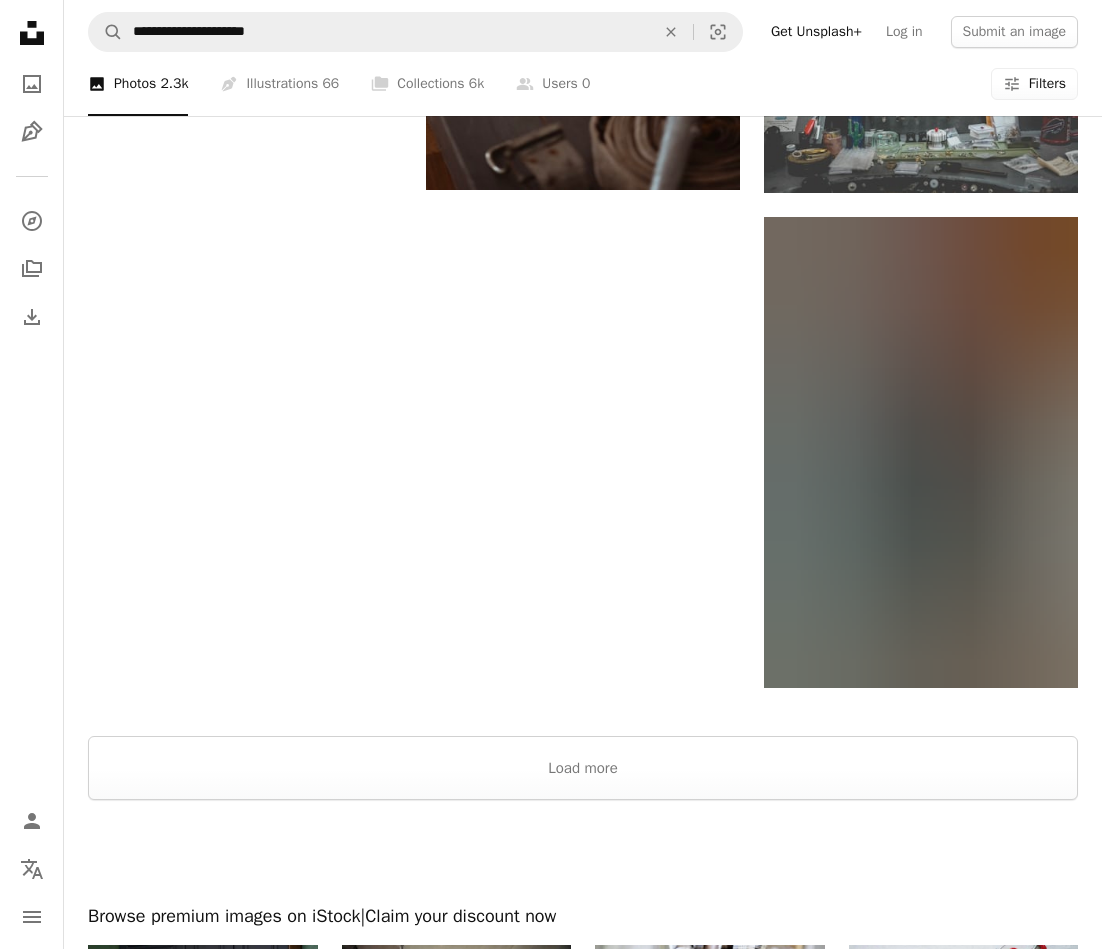 scroll, scrollTop: 2400, scrollLeft: 0, axis: vertical 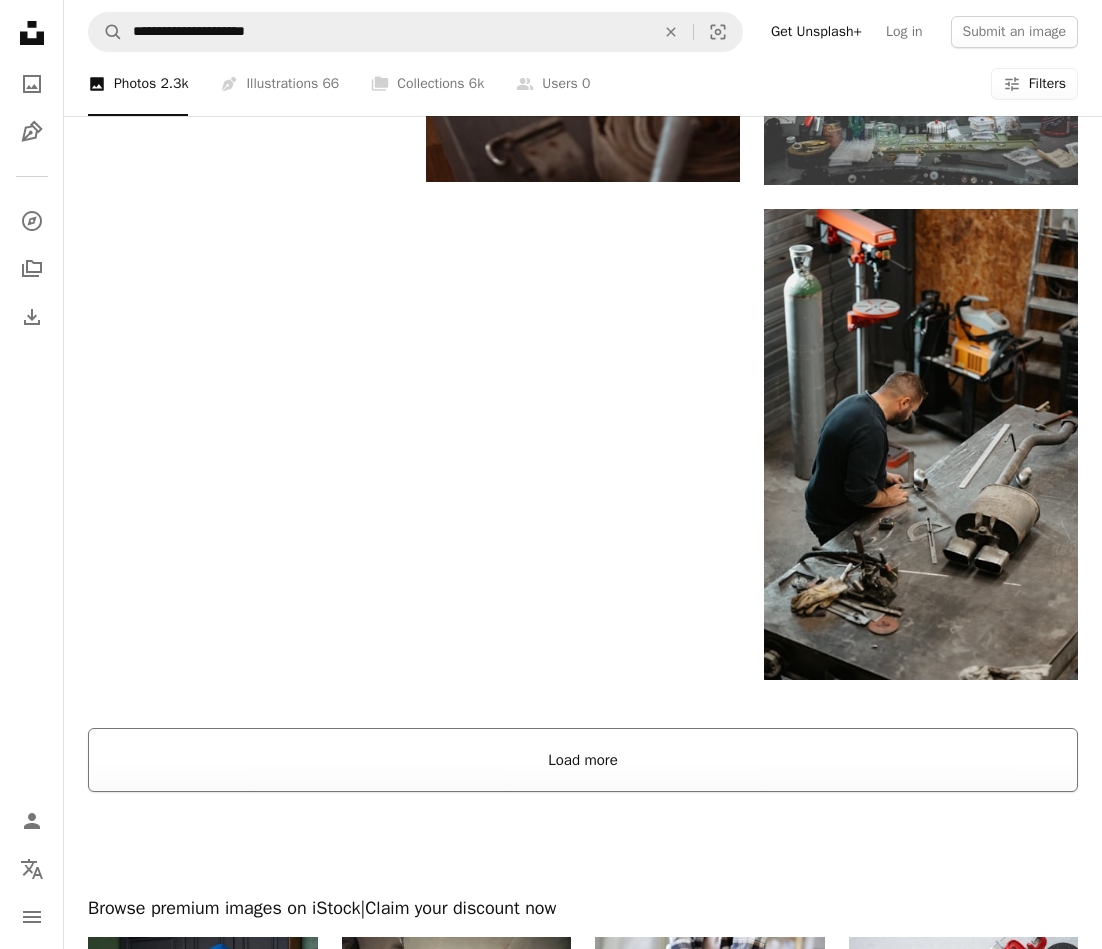 click on "Load more" at bounding box center (583, 760) 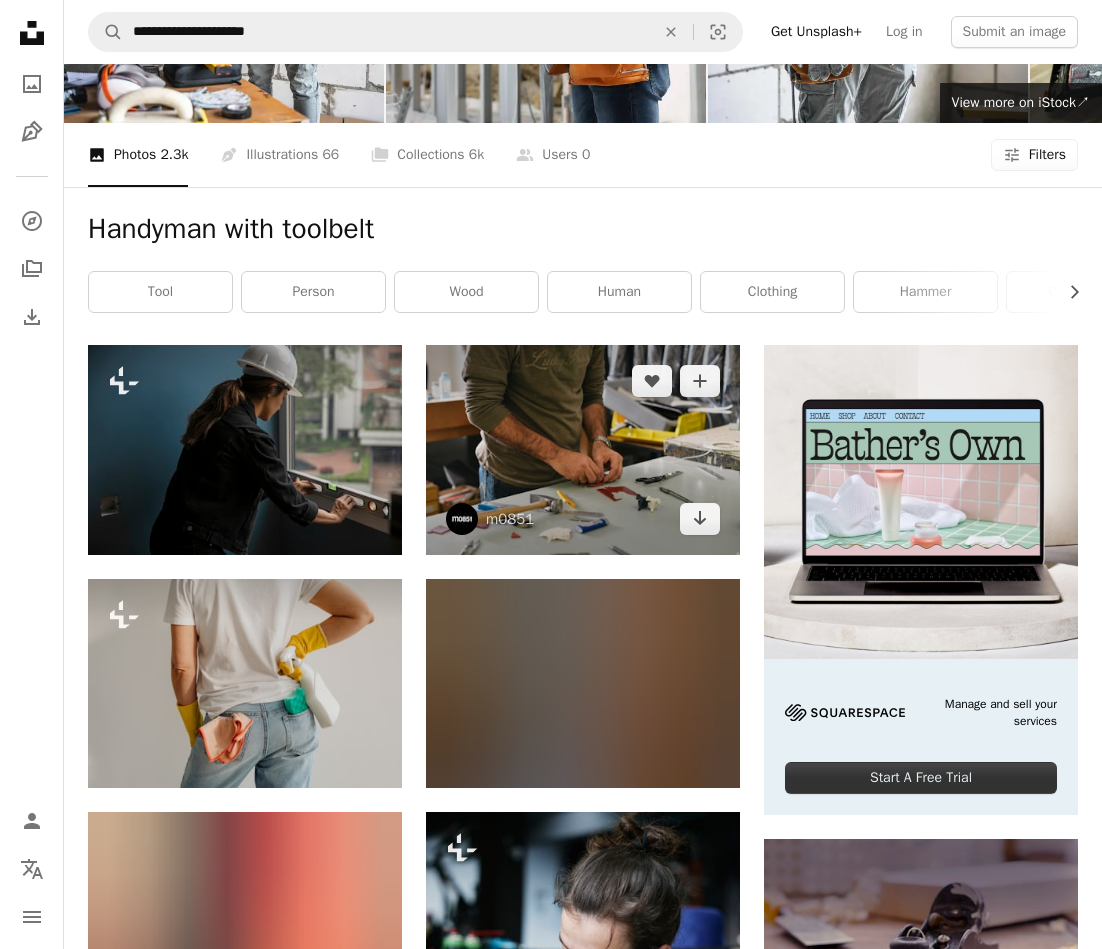 scroll, scrollTop: 200, scrollLeft: 0, axis: vertical 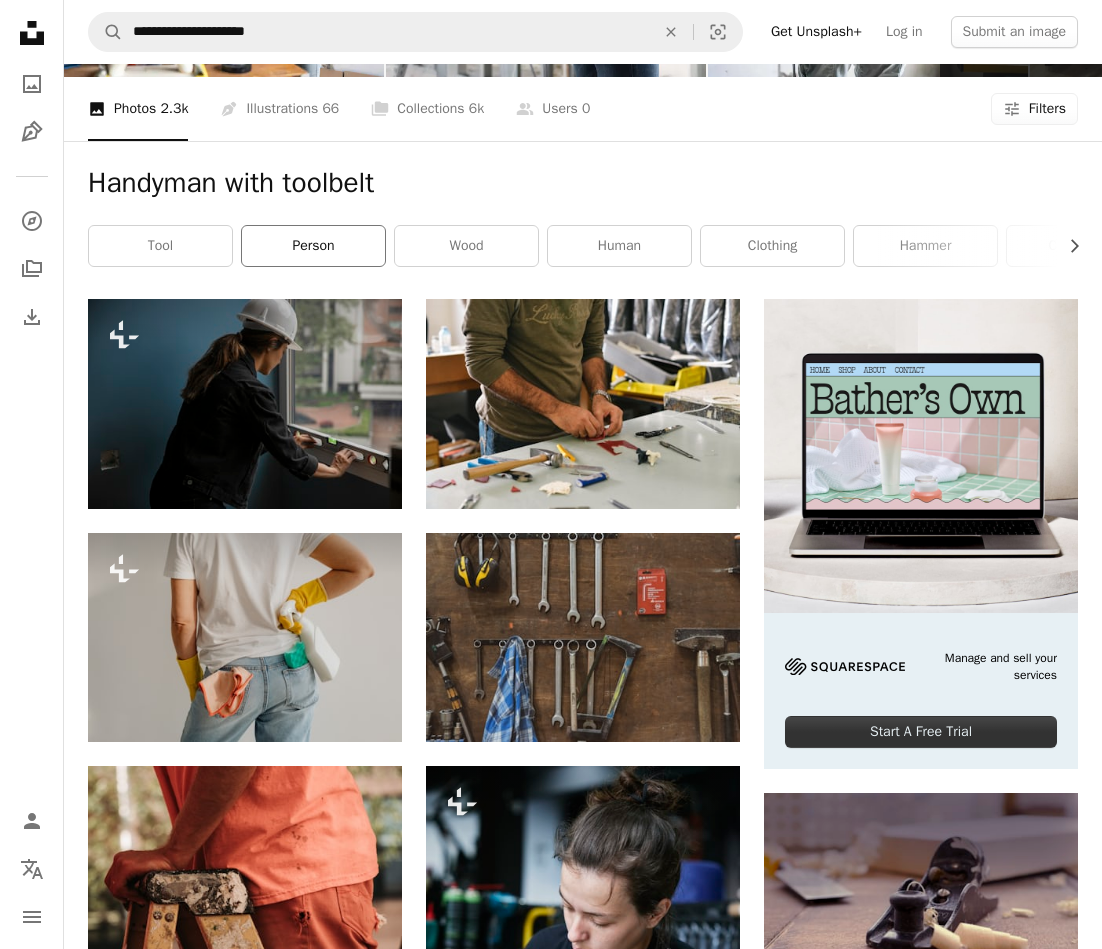 click on "person" at bounding box center [313, 246] 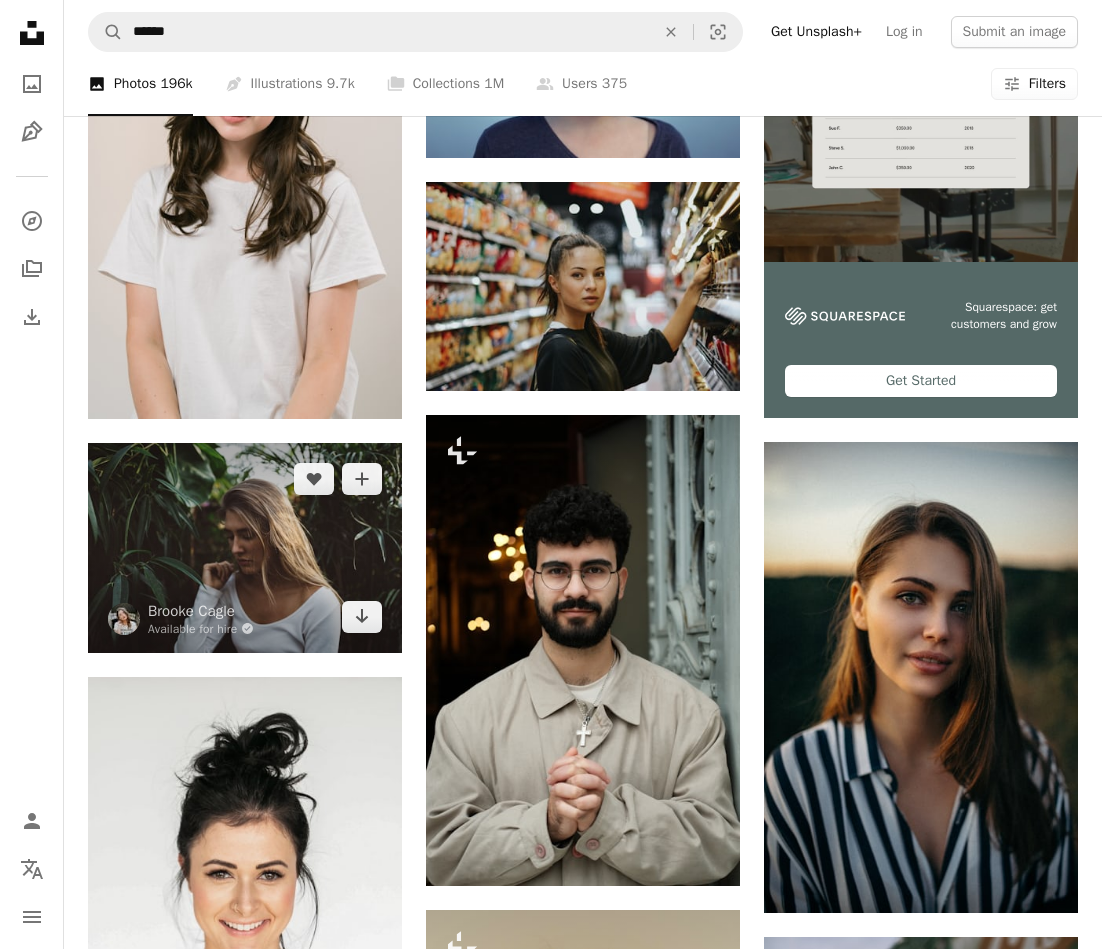 scroll, scrollTop: 600, scrollLeft: 0, axis: vertical 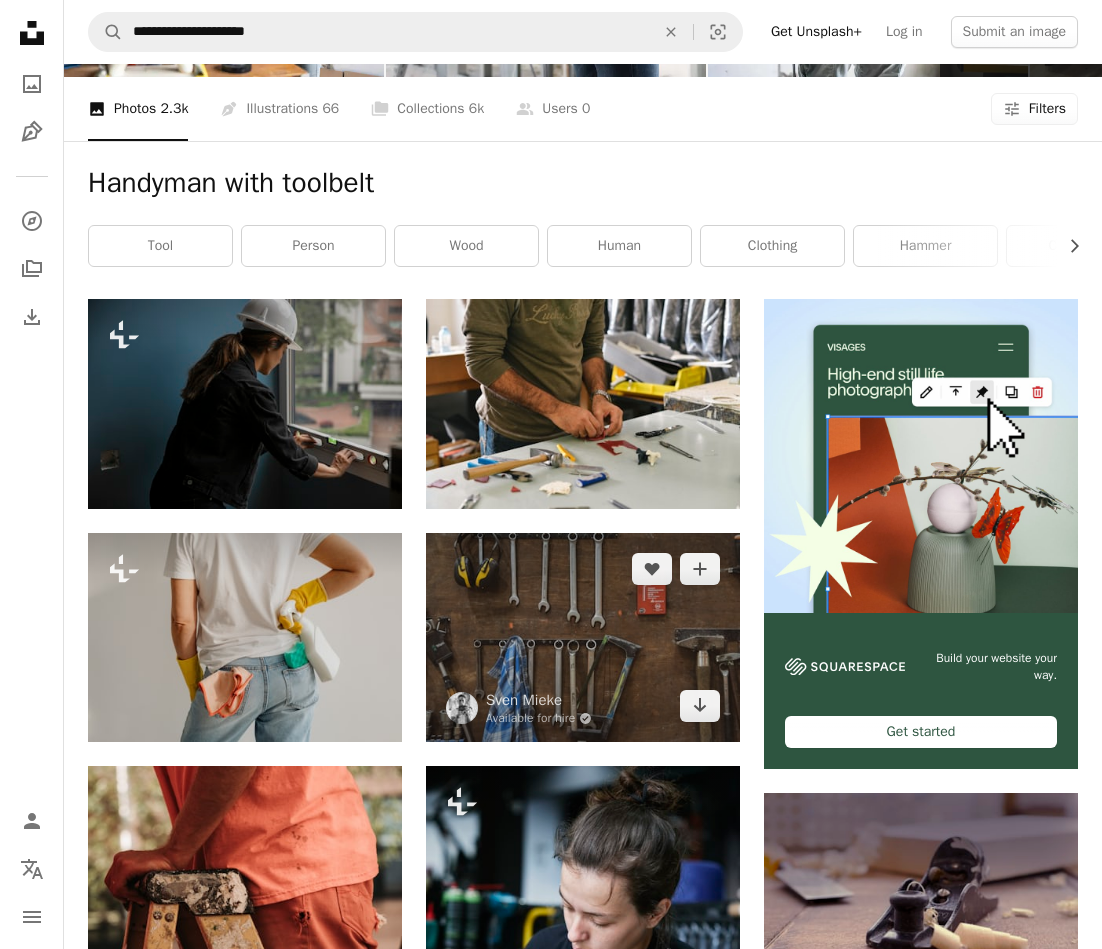 click at bounding box center (583, 638) 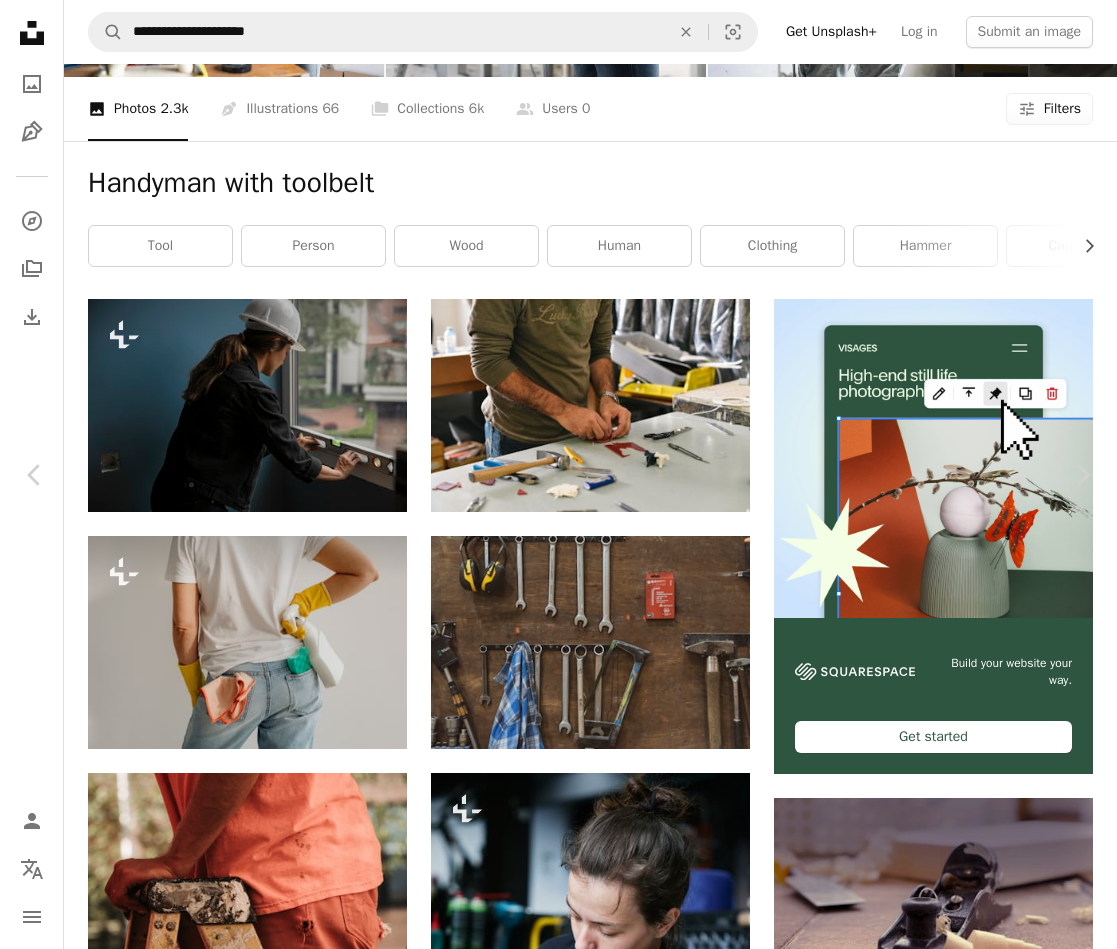 click on "An X shape" at bounding box center [20, 20] 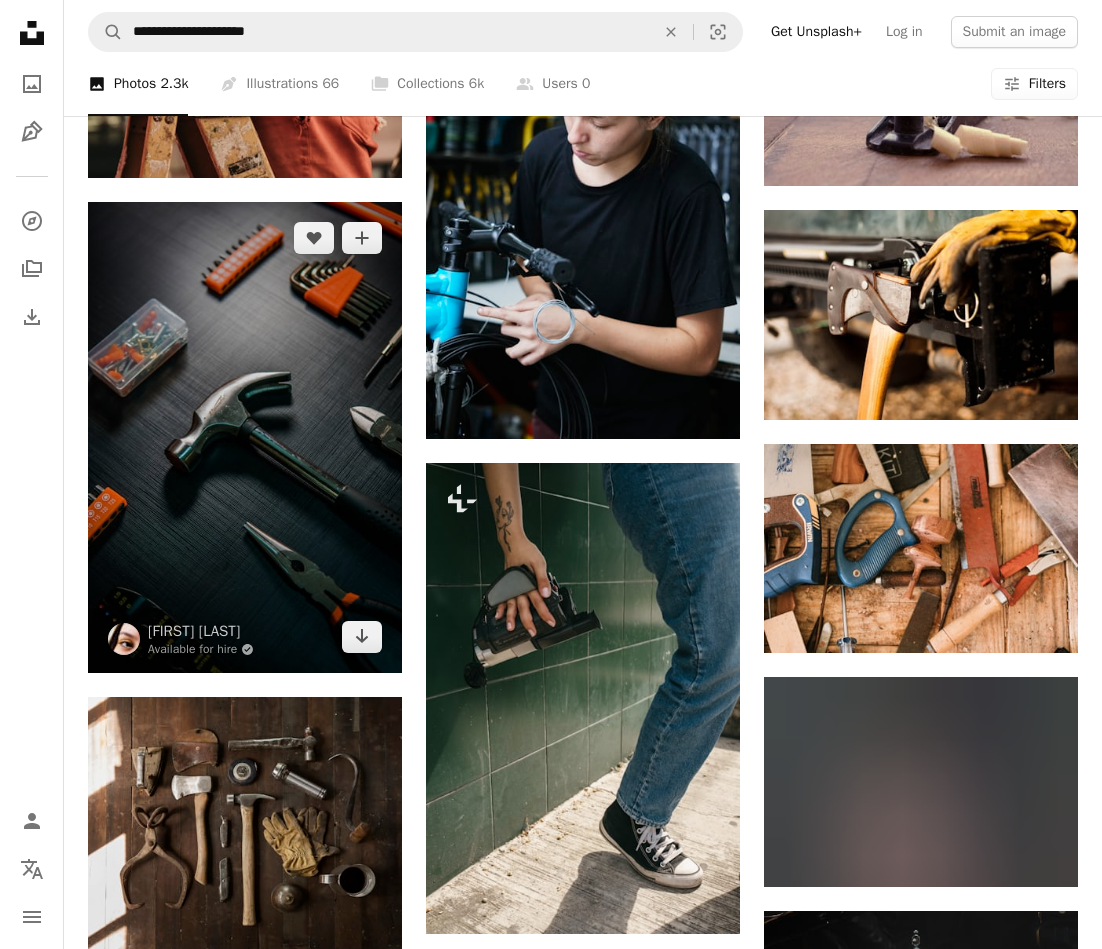 scroll, scrollTop: 1000, scrollLeft: 0, axis: vertical 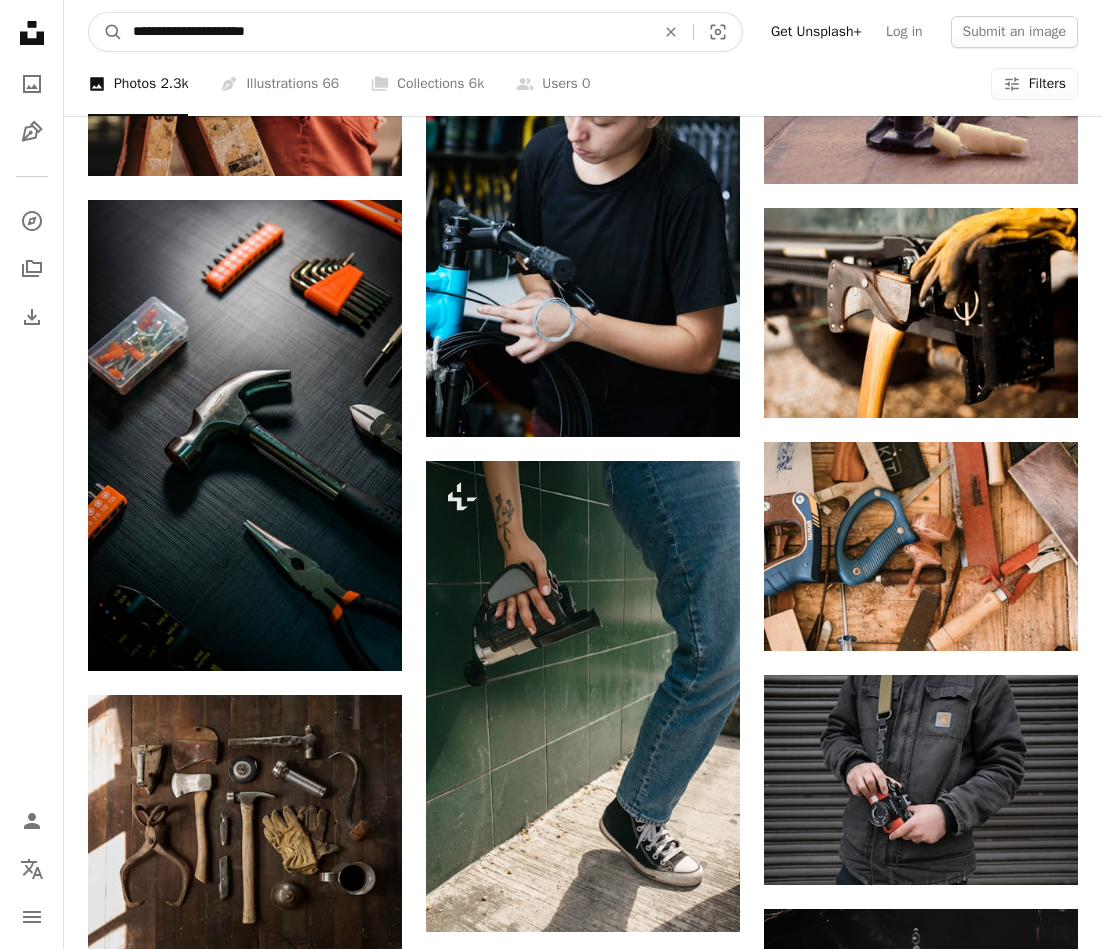 drag, startPoint x: 313, startPoint y: 46, endPoint x: 204, endPoint y: 20, distance: 112.05802 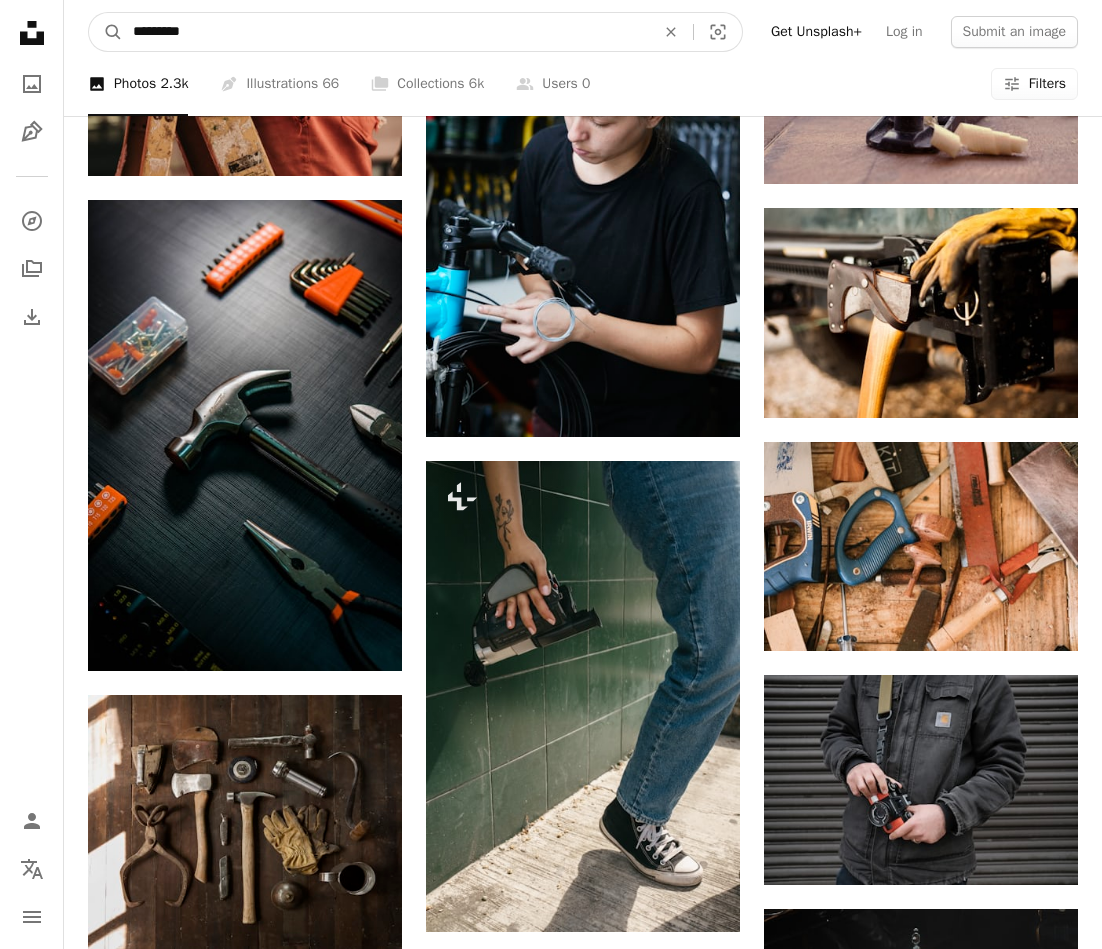 type on "********" 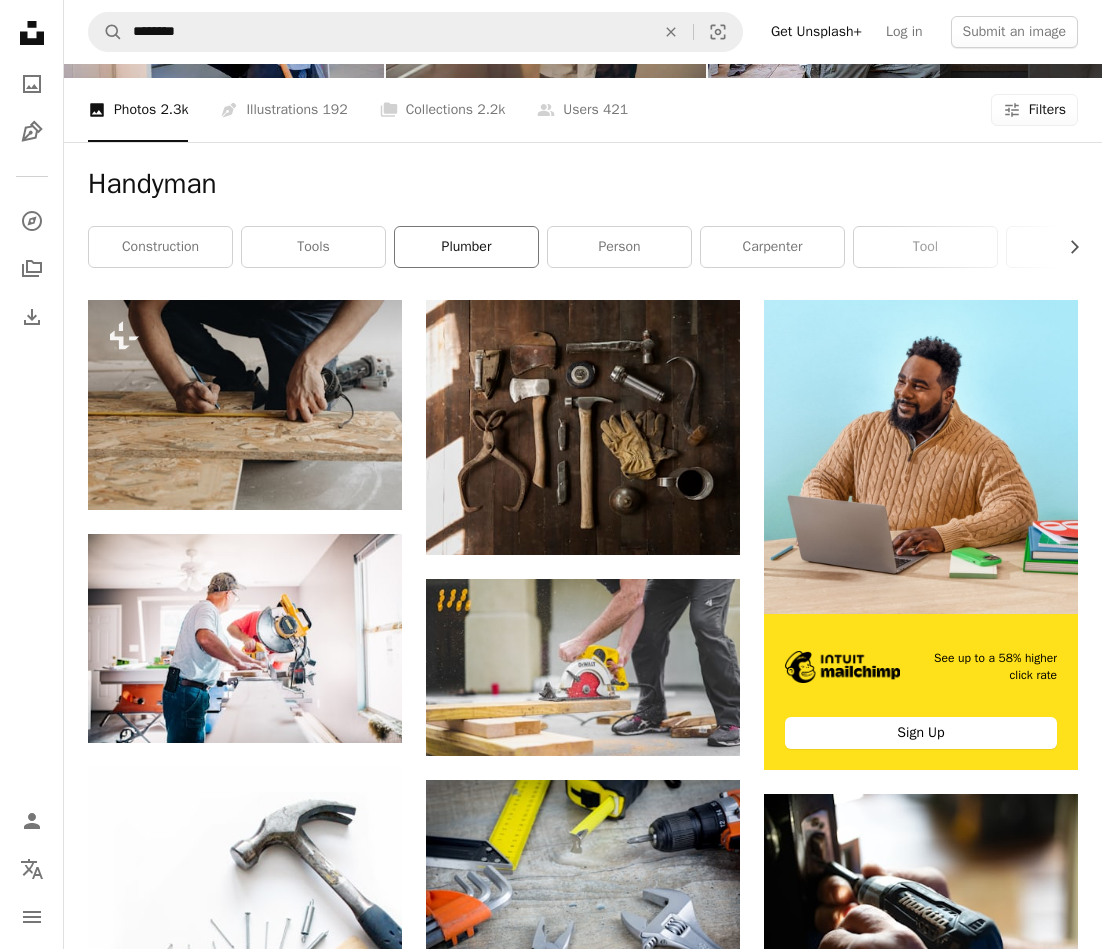 scroll, scrollTop: 300, scrollLeft: 0, axis: vertical 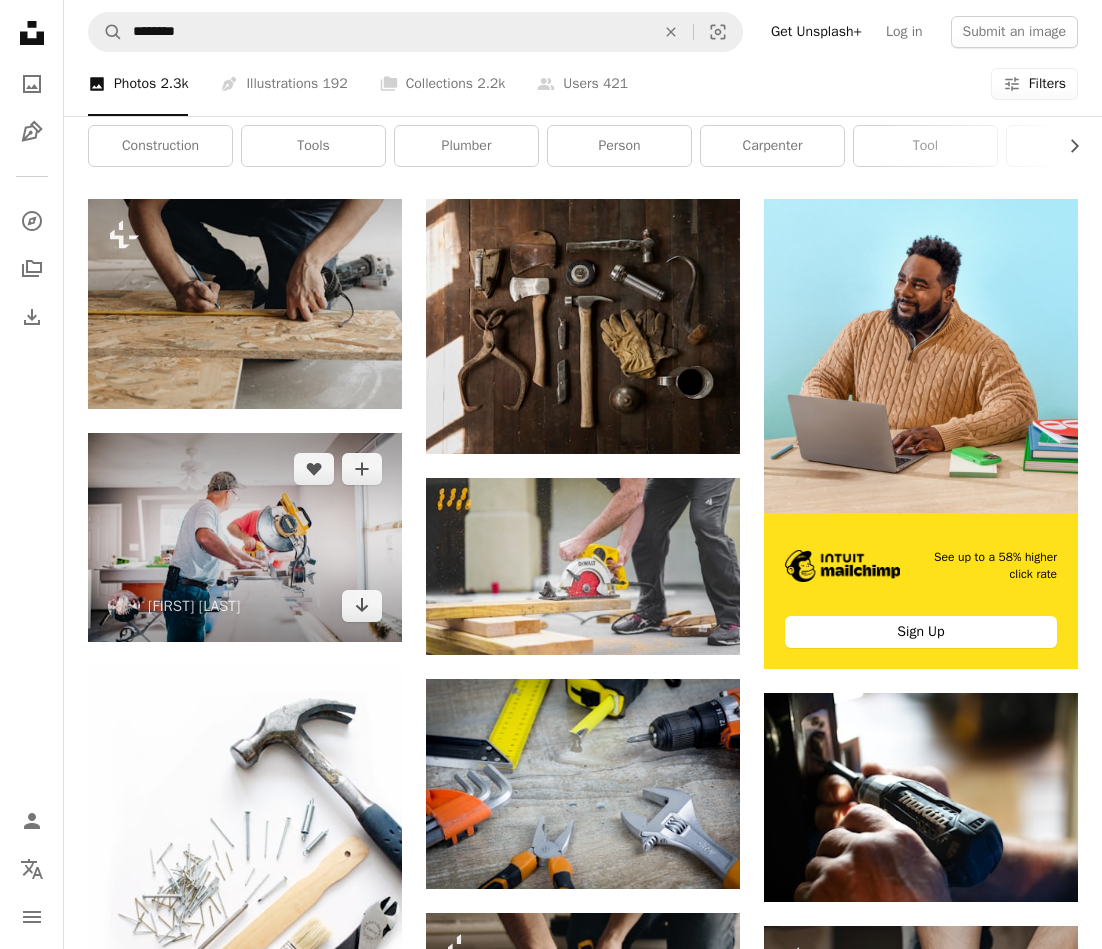 click at bounding box center (245, 538) 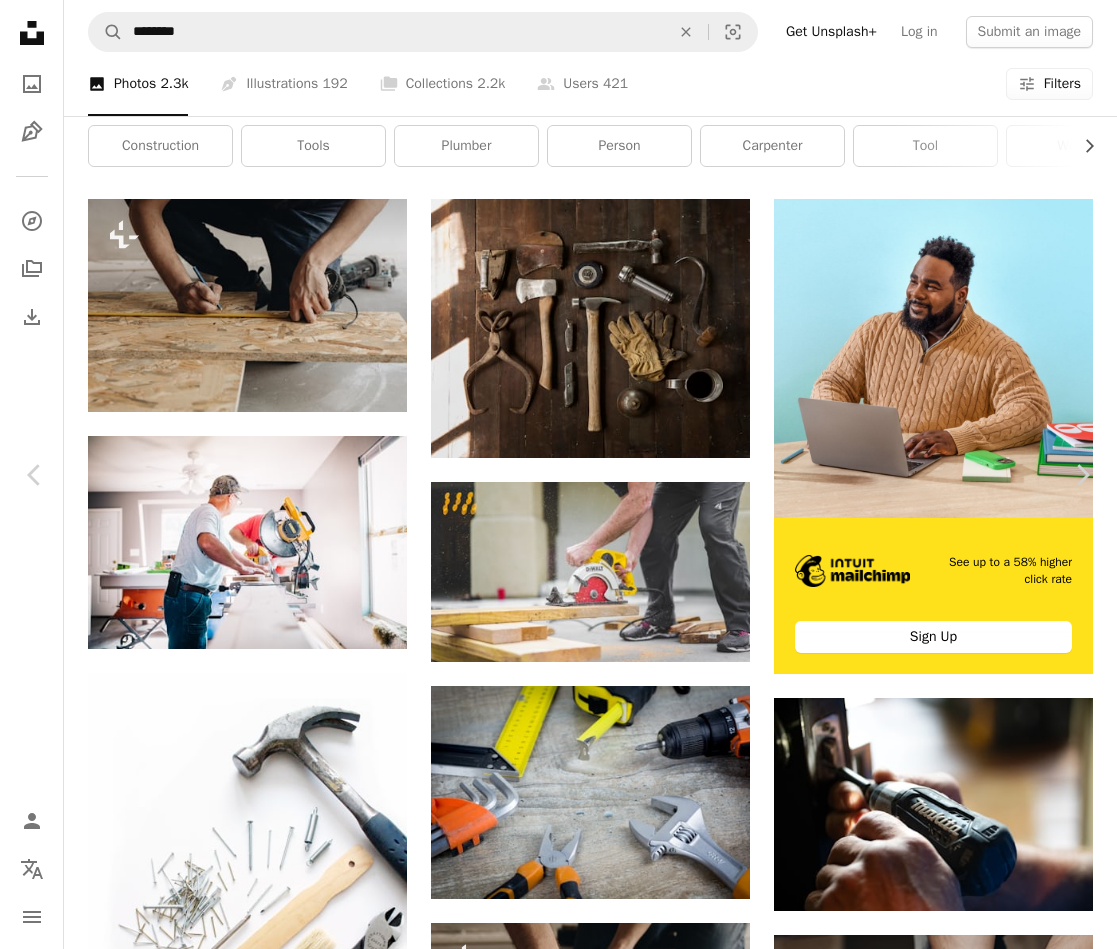 click on "An X shape" at bounding box center [20, 20] 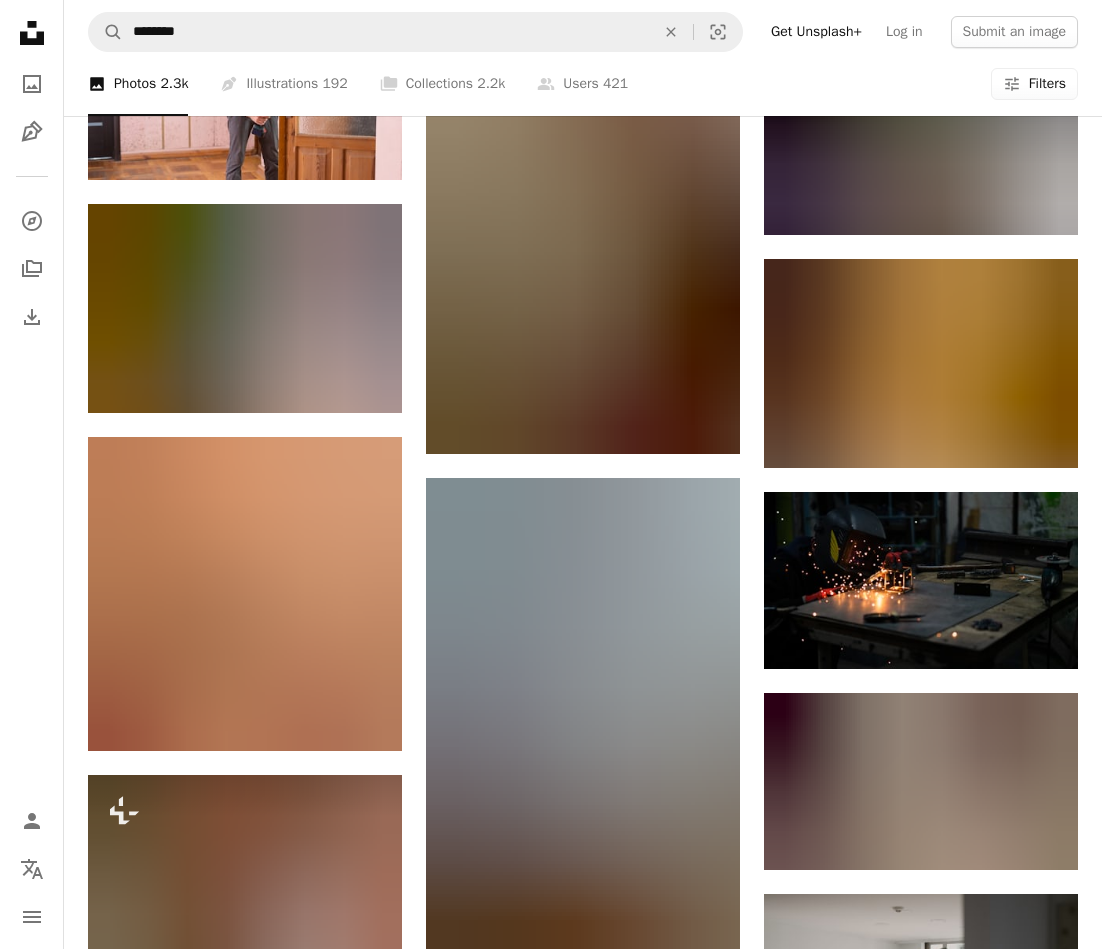 scroll, scrollTop: 10100, scrollLeft: 0, axis: vertical 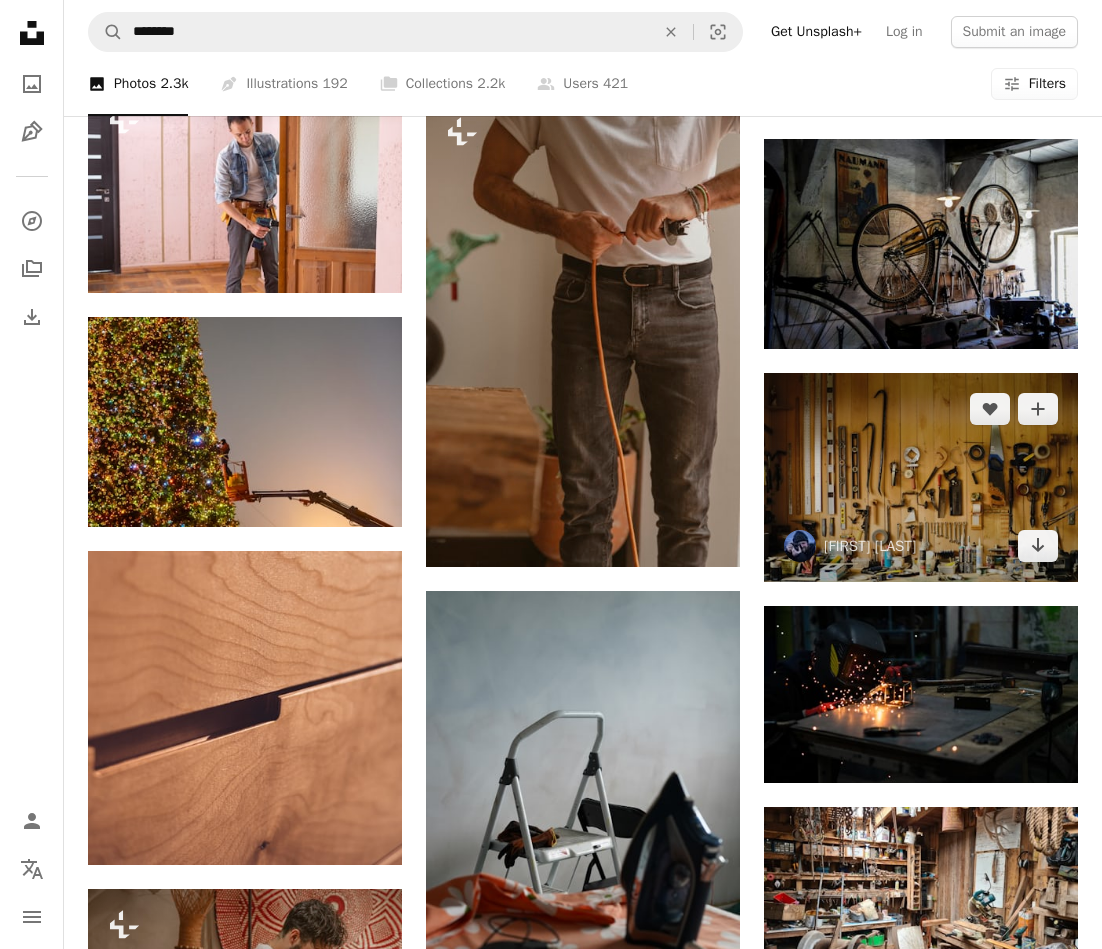 click at bounding box center [921, 478] 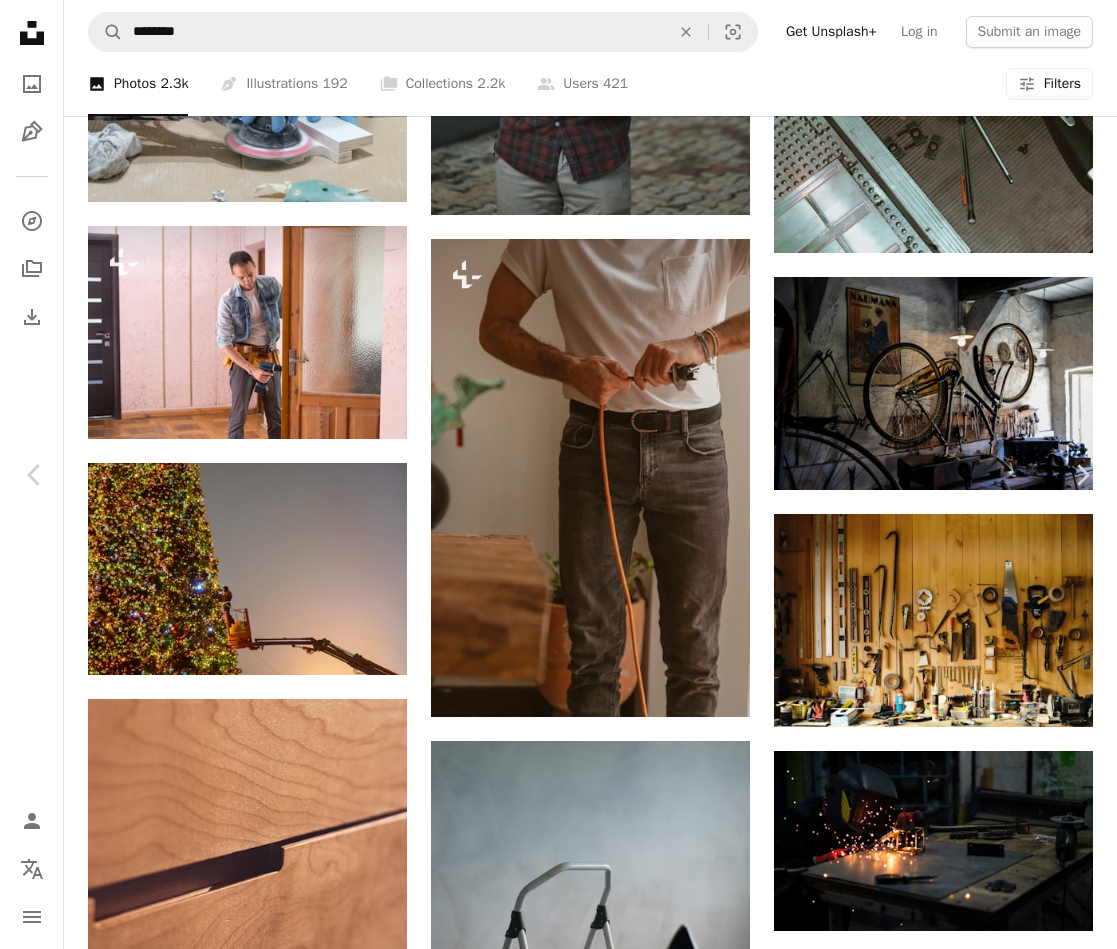 click on "An X shape" at bounding box center (20, 20) 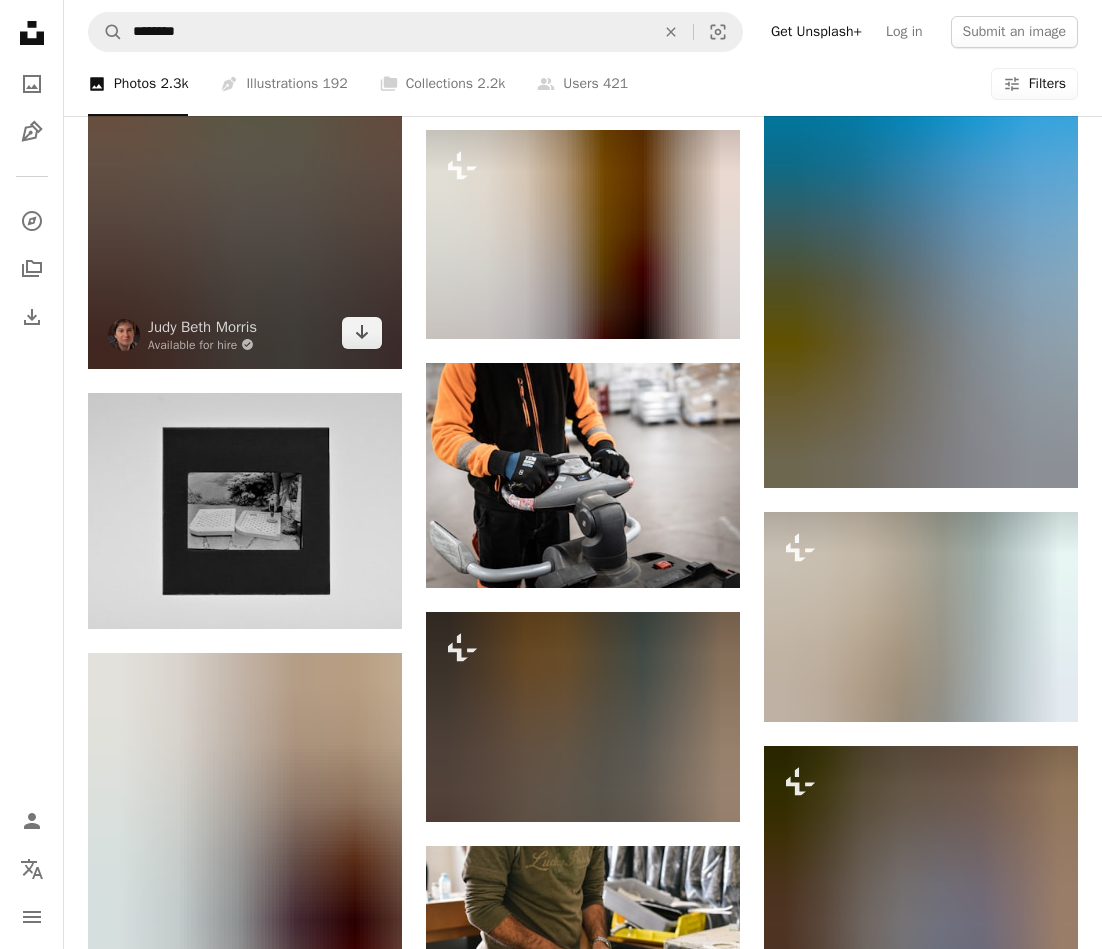 scroll, scrollTop: 12200, scrollLeft: 0, axis: vertical 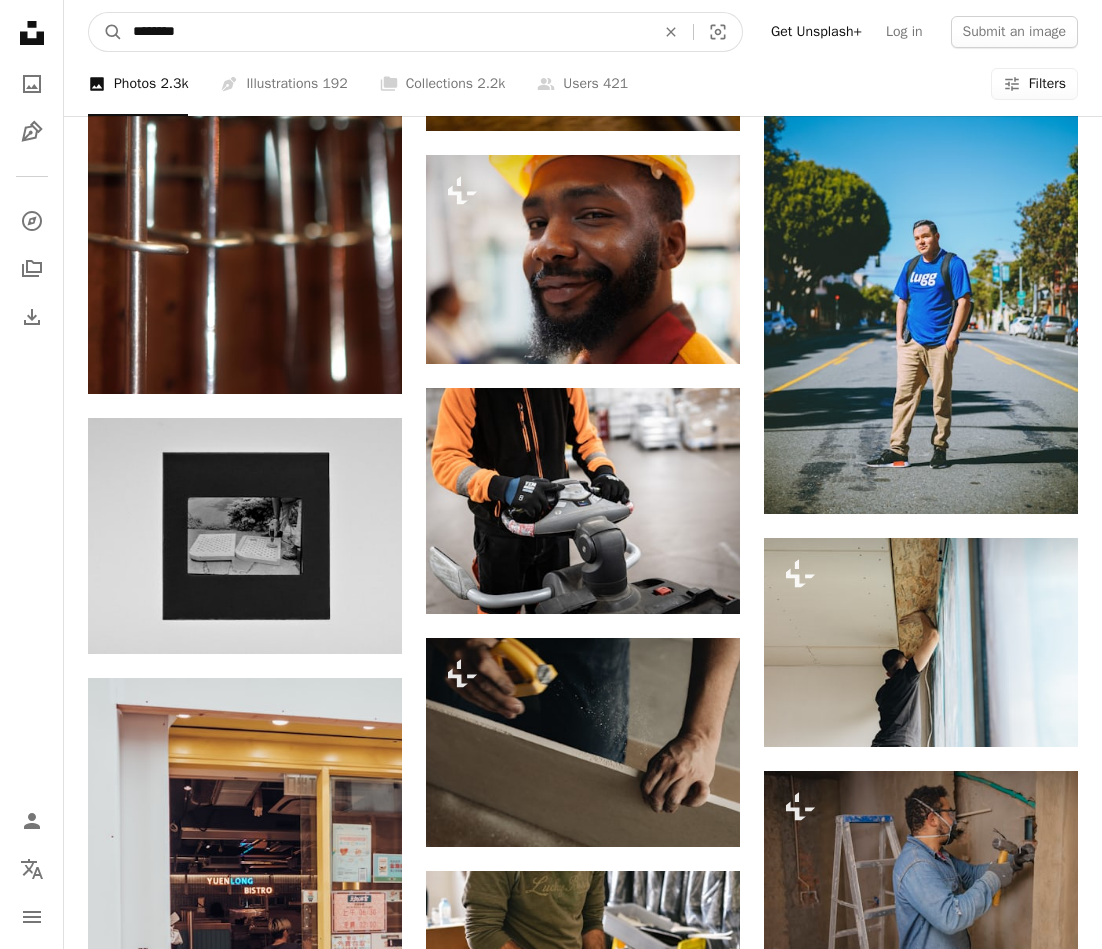 drag, startPoint x: 191, startPoint y: 34, endPoint x: 75, endPoint y: 62, distance: 119.331474 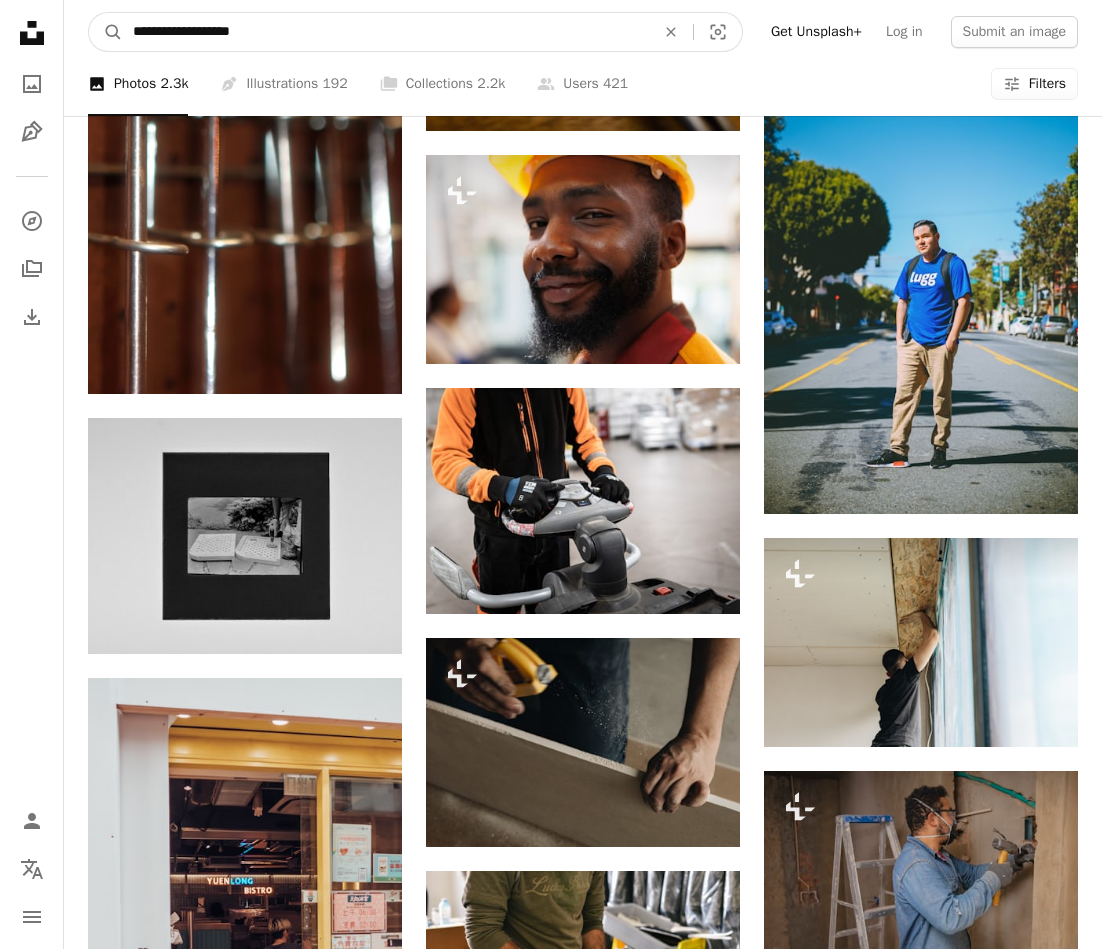 type on "**********" 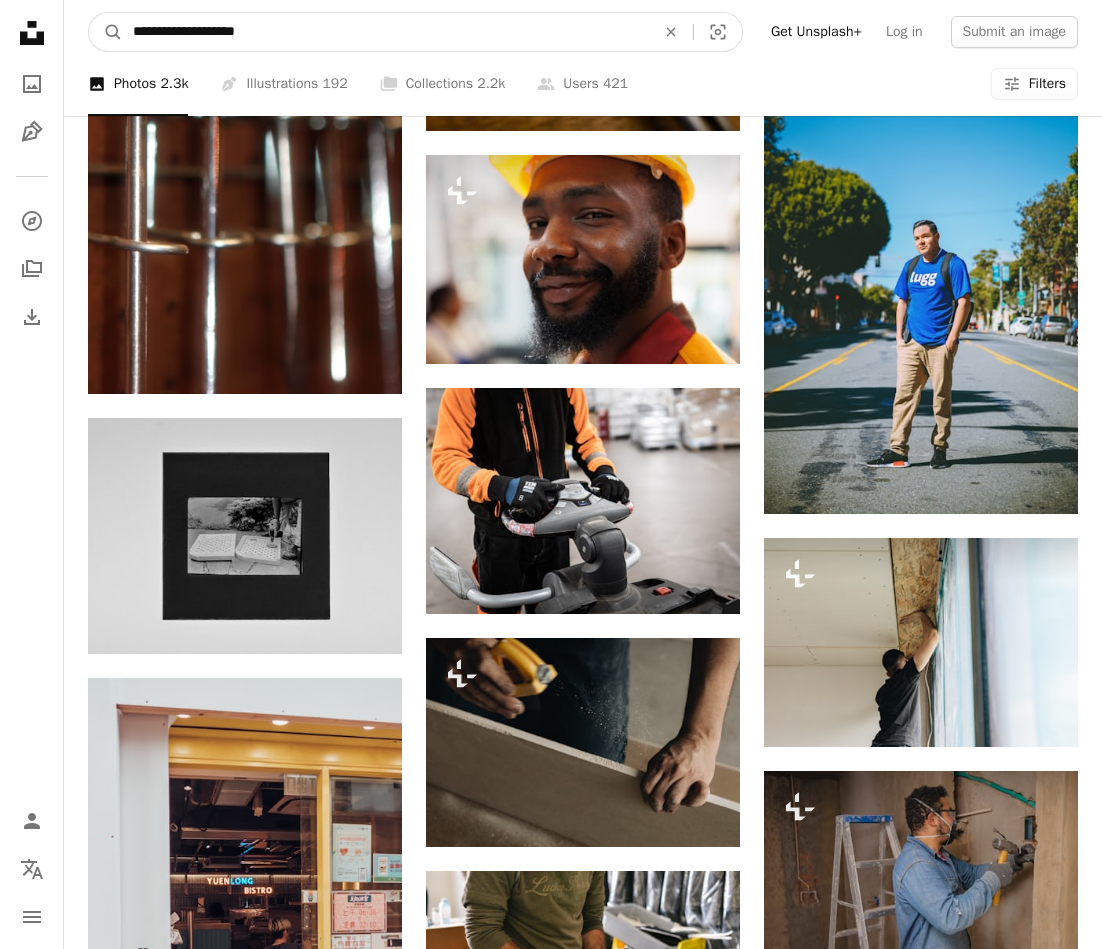click on "A magnifying glass" at bounding box center (106, 32) 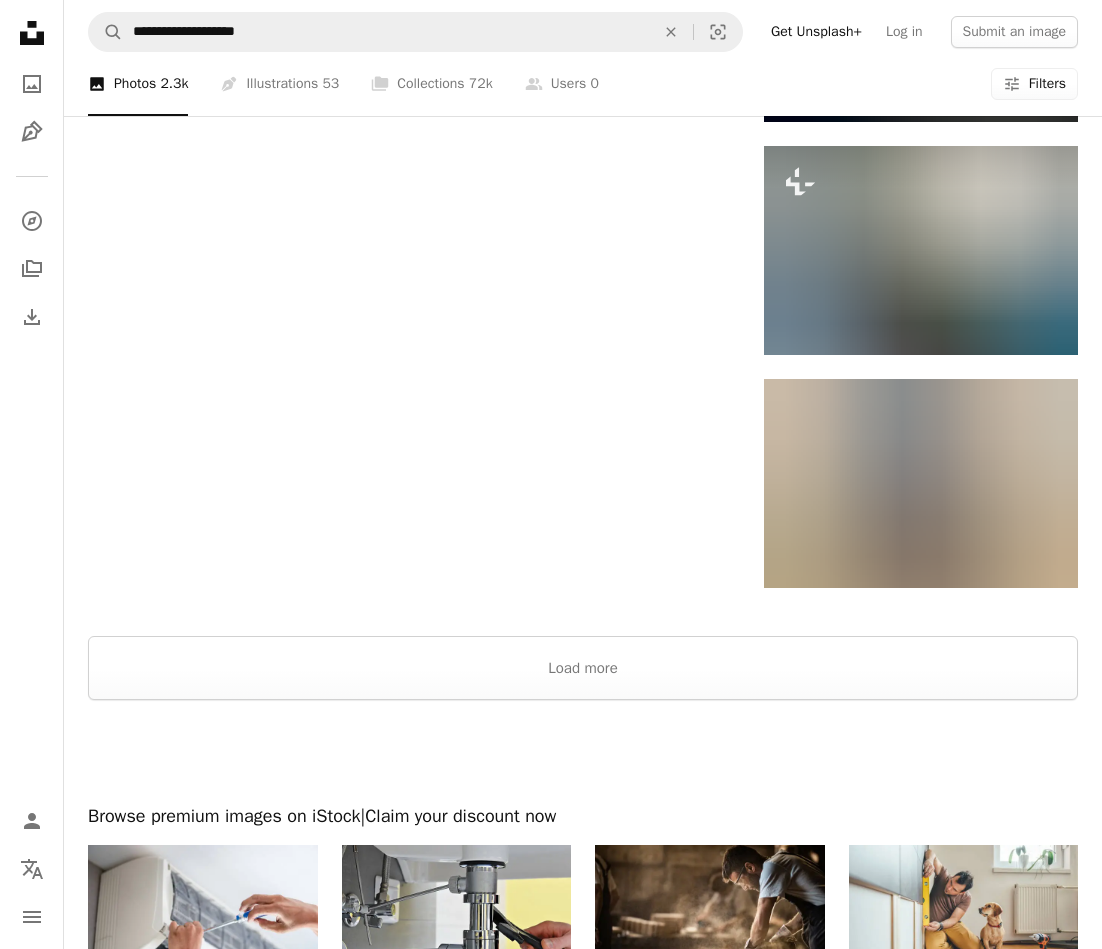 scroll, scrollTop: 2500, scrollLeft: 0, axis: vertical 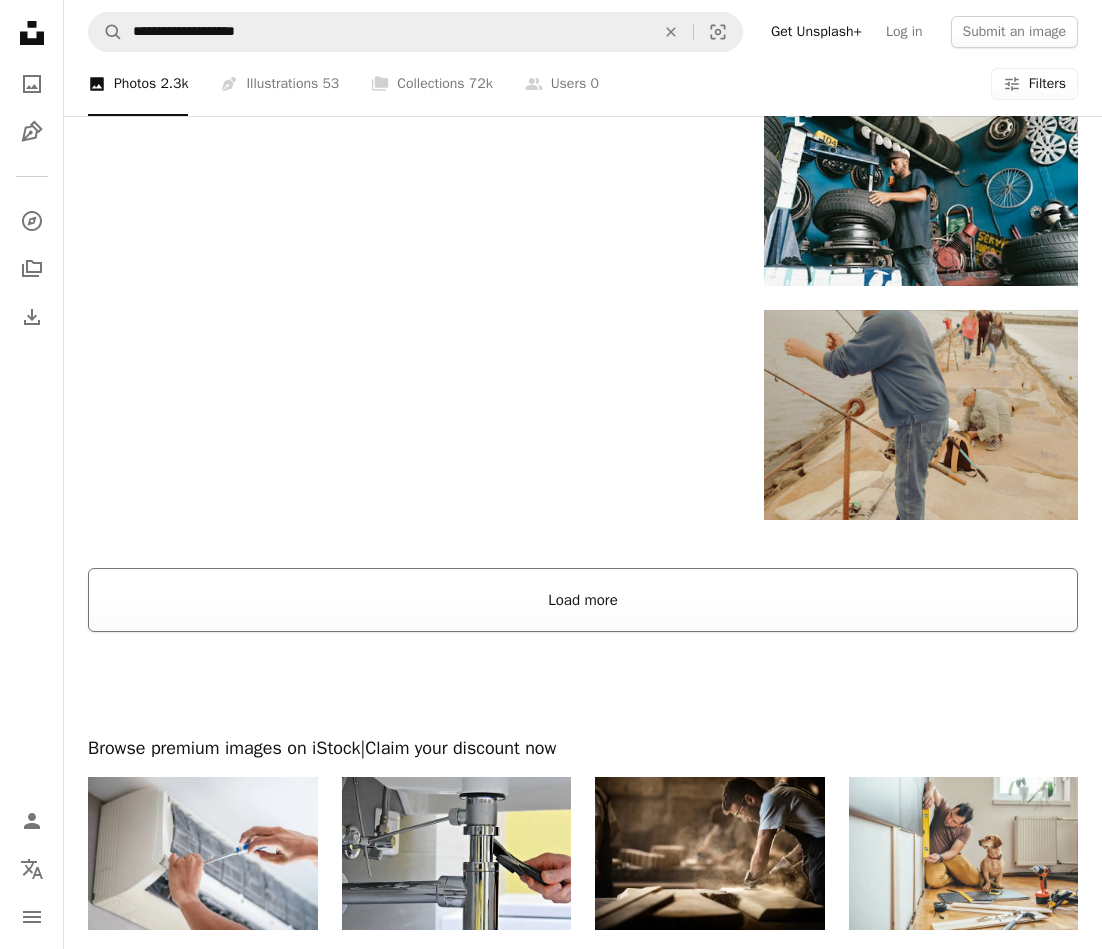 click on "Load more" at bounding box center [583, 600] 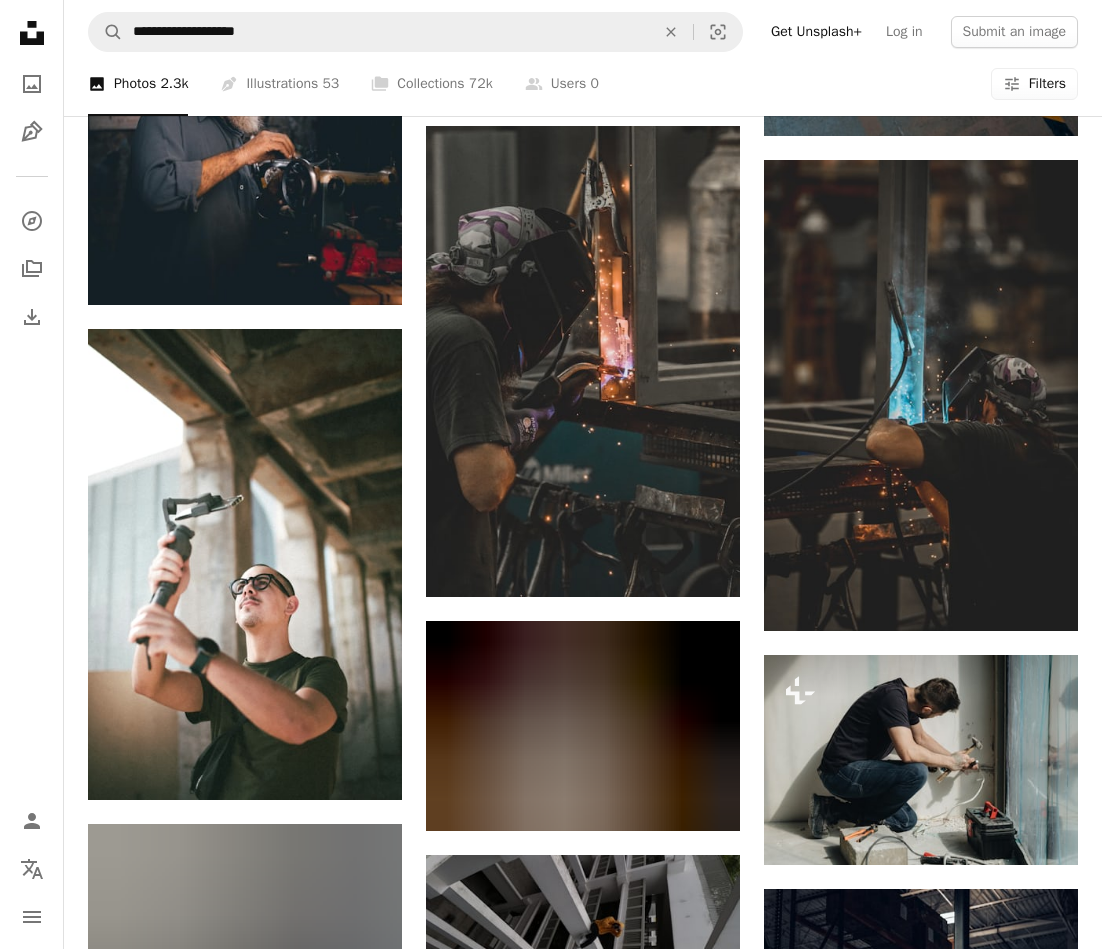 scroll, scrollTop: 8400, scrollLeft: 0, axis: vertical 